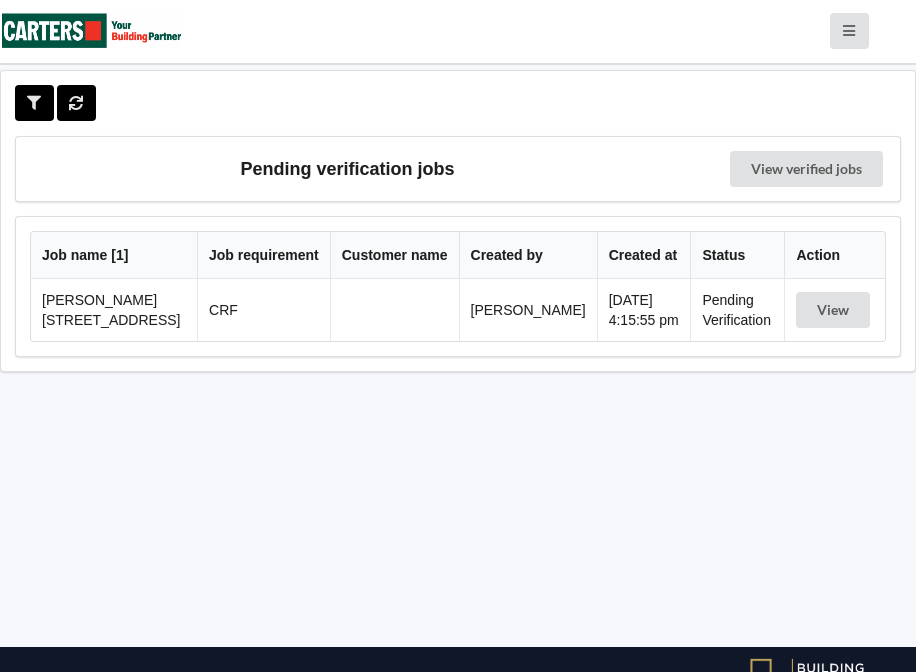 scroll, scrollTop: 0, scrollLeft: 0, axis: both 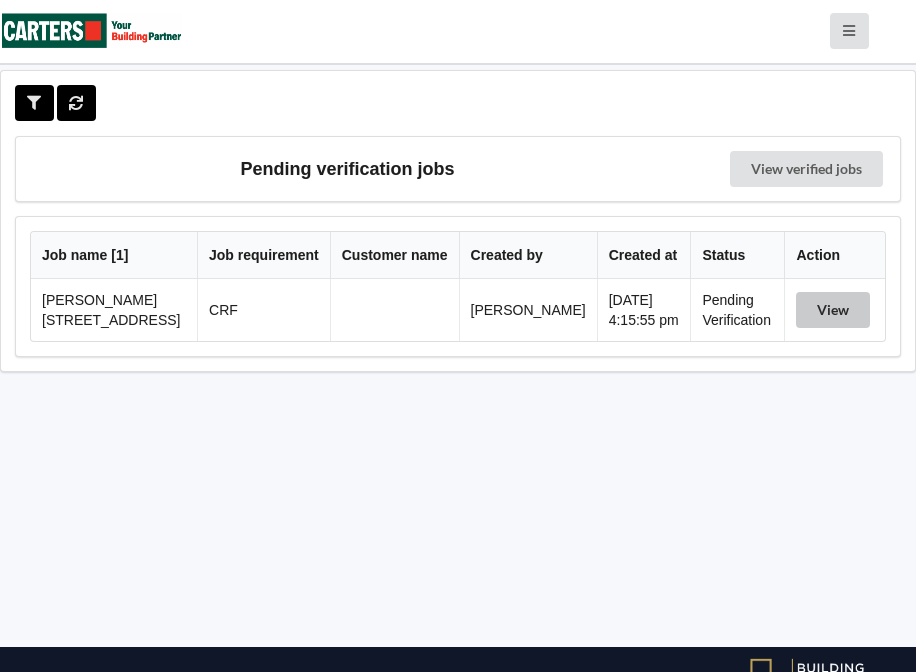 click on "View" at bounding box center [833, 310] 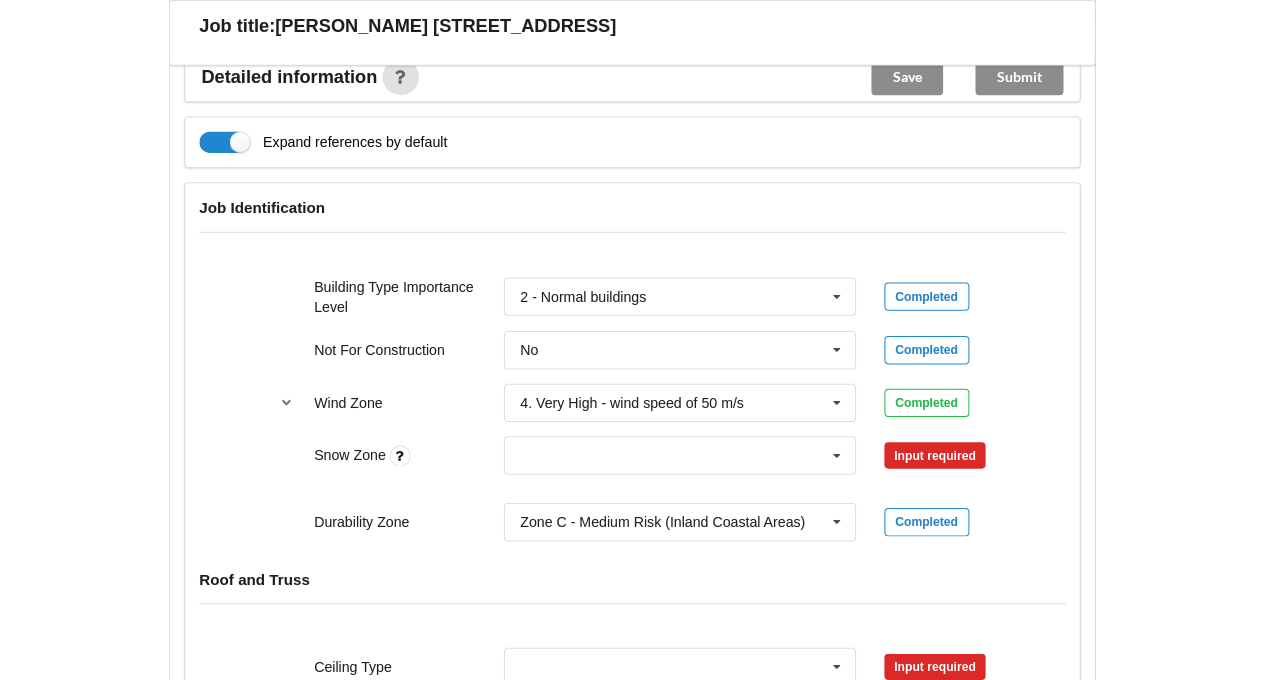 scroll, scrollTop: 684, scrollLeft: 0, axis: vertical 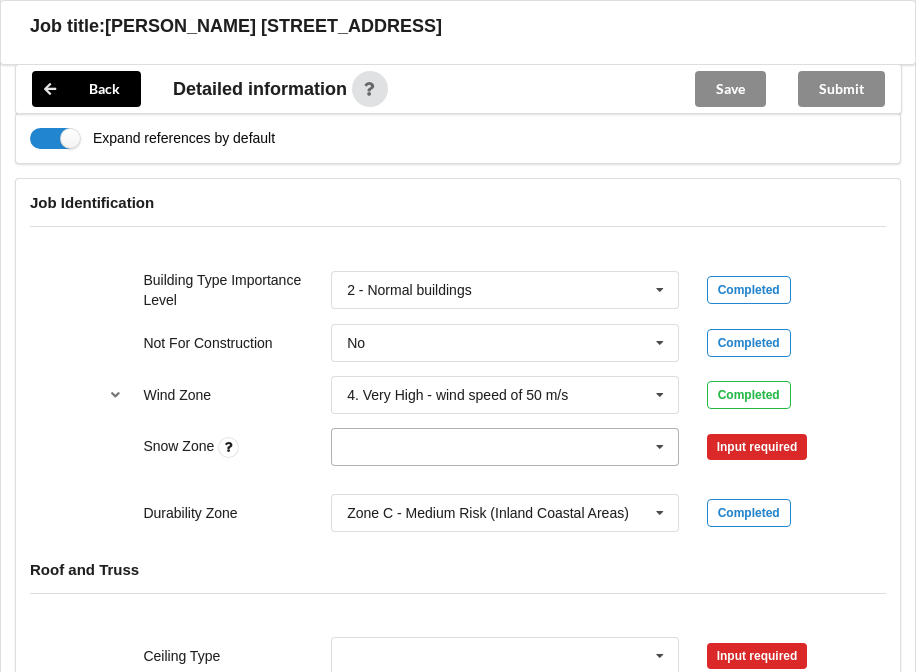click at bounding box center (660, 447) 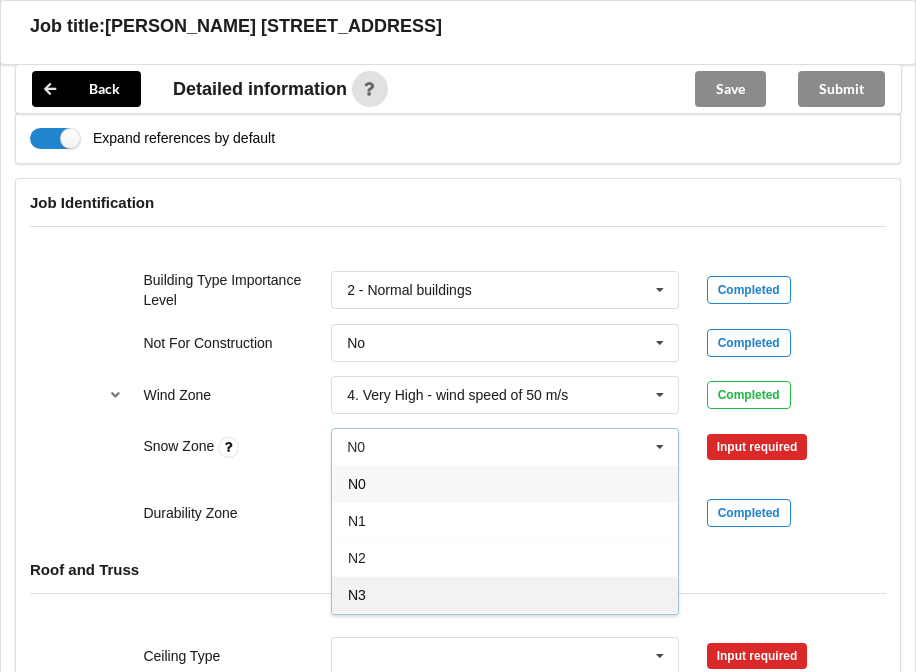 click on "N3" at bounding box center [505, 594] 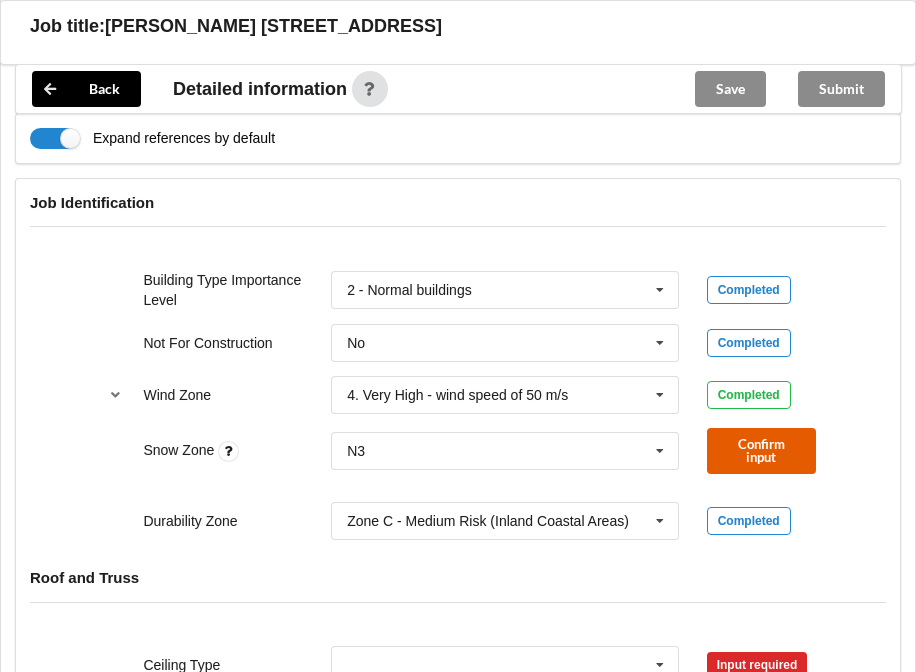 click on "Confirm input" at bounding box center [762, 451] 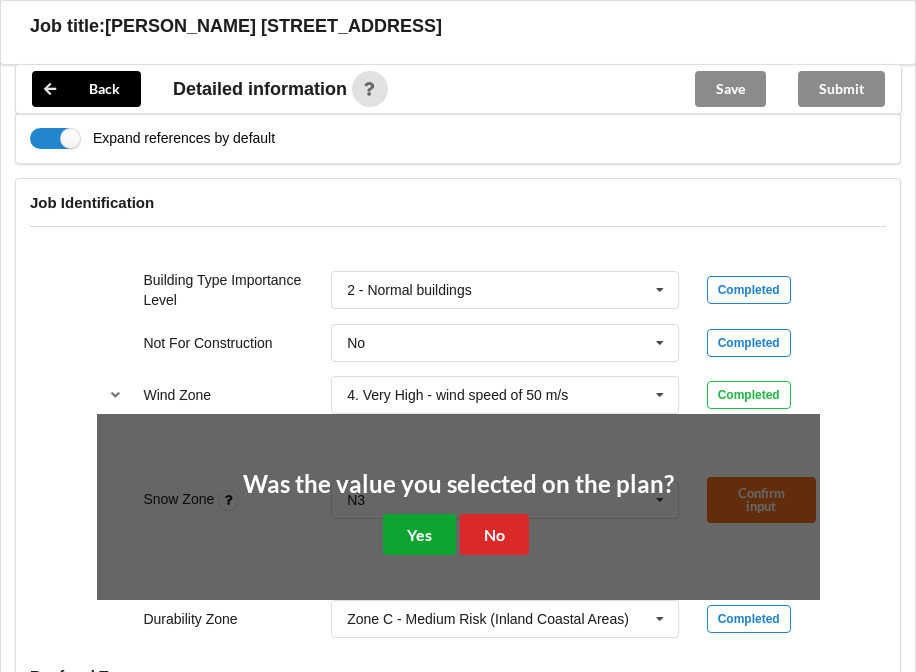 click on "Yes" at bounding box center [419, 534] 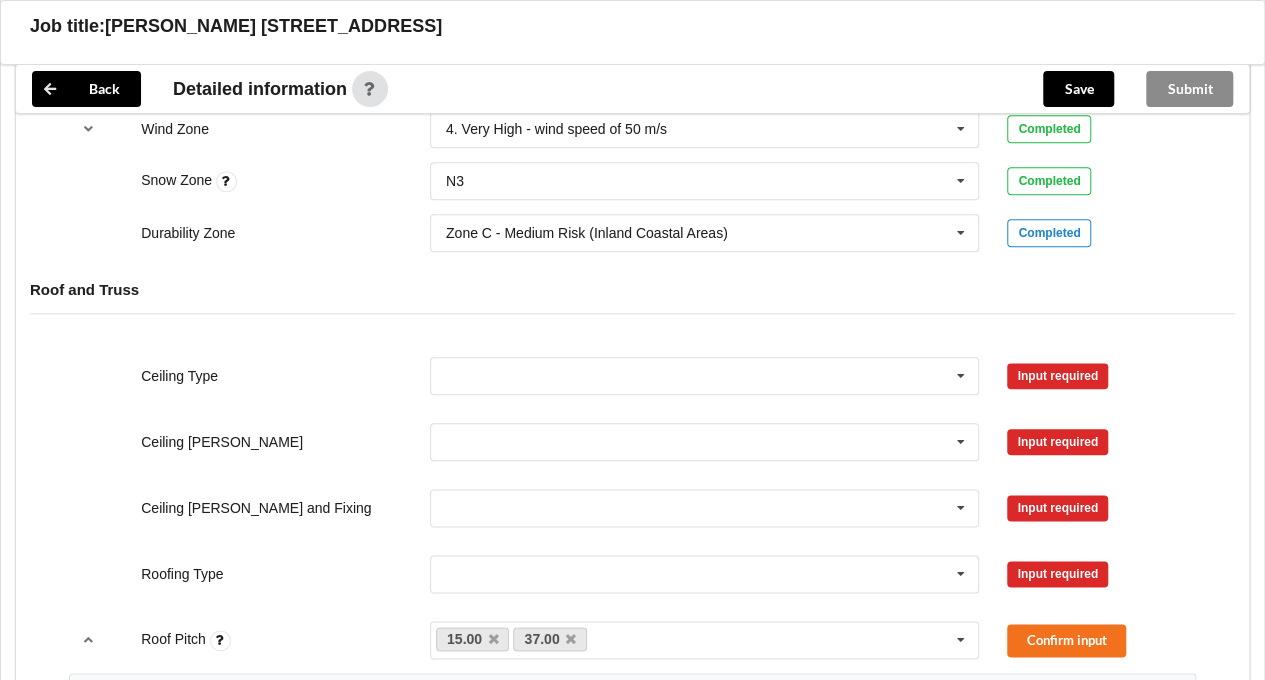scroll, scrollTop: 962, scrollLeft: 0, axis: vertical 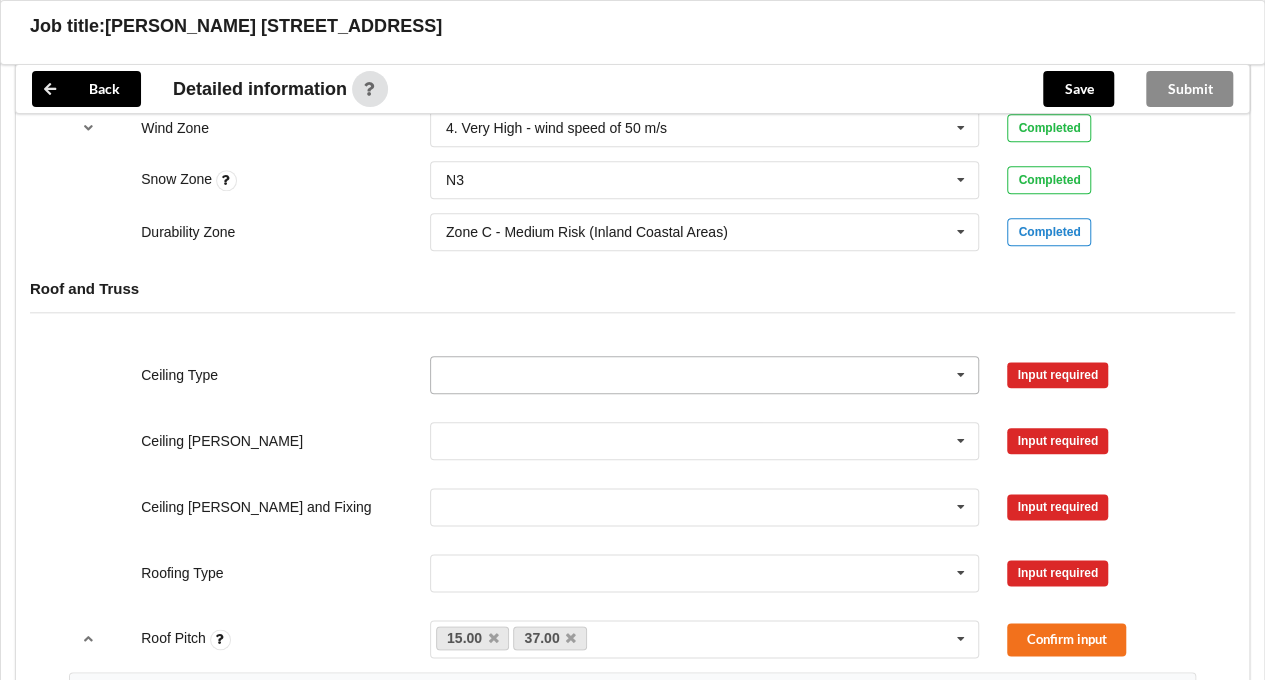 click at bounding box center [706, 375] 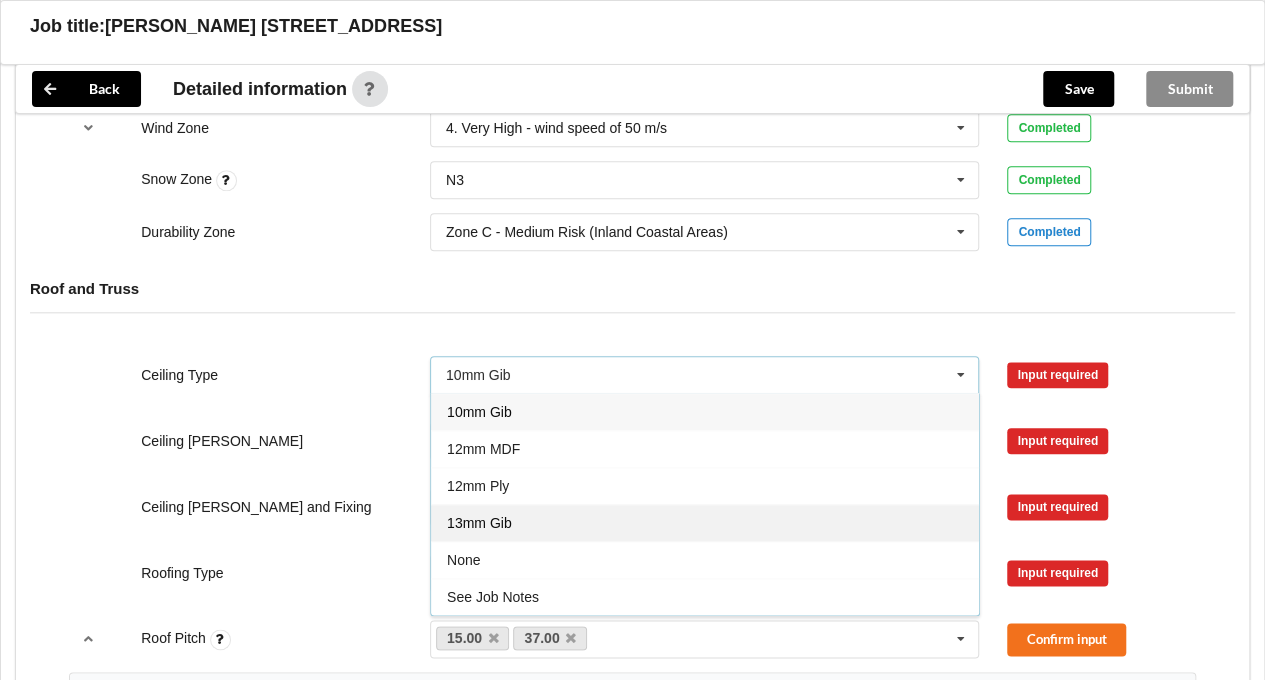 click on "13mm Gib" at bounding box center (705, 522) 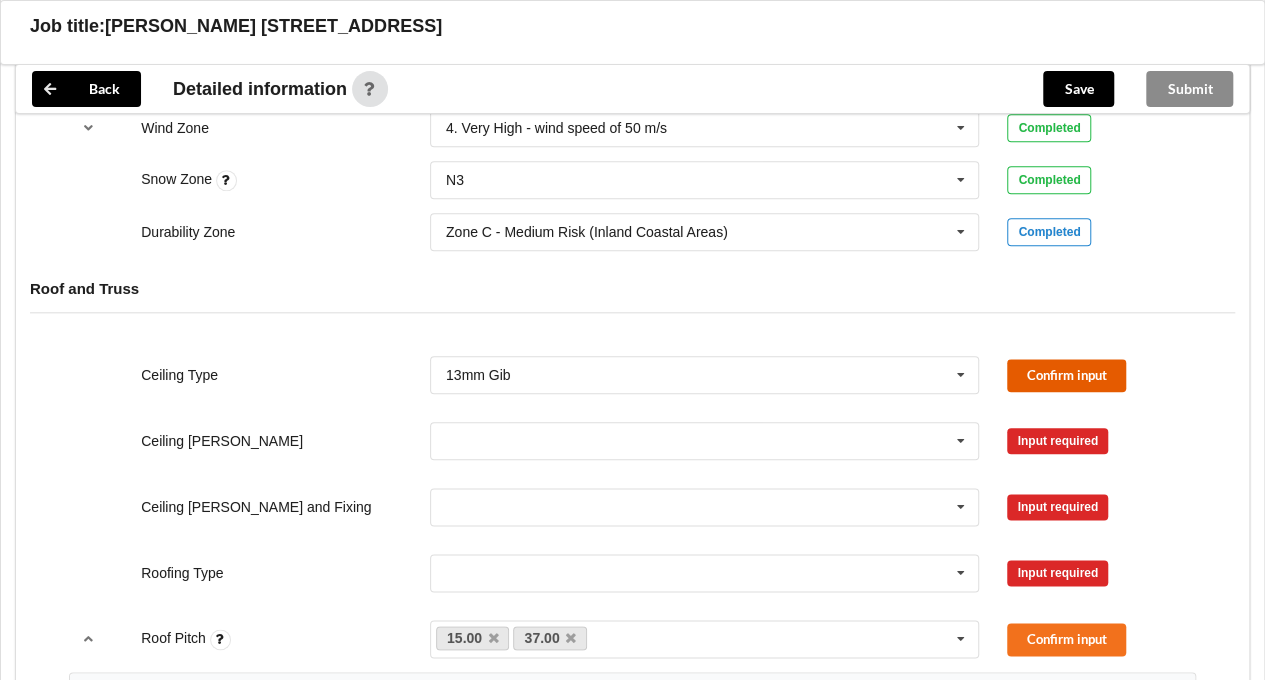 click on "Confirm input" at bounding box center (1066, 375) 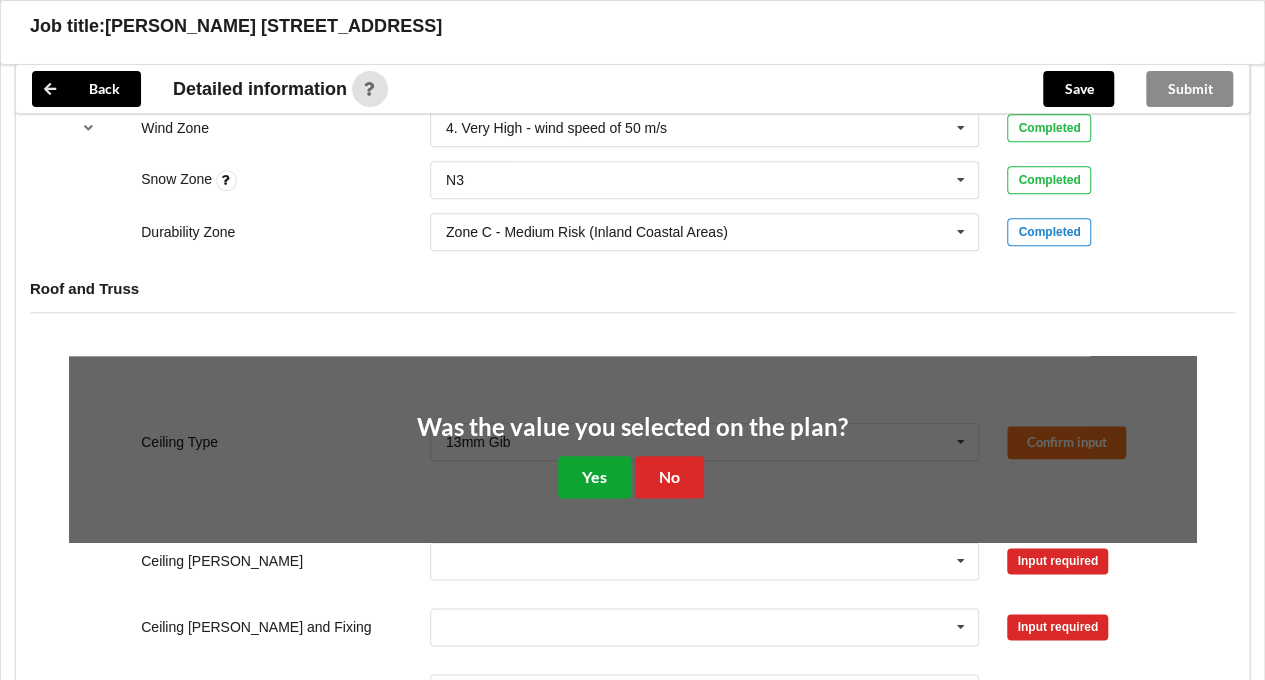 click on "Yes" at bounding box center (594, 476) 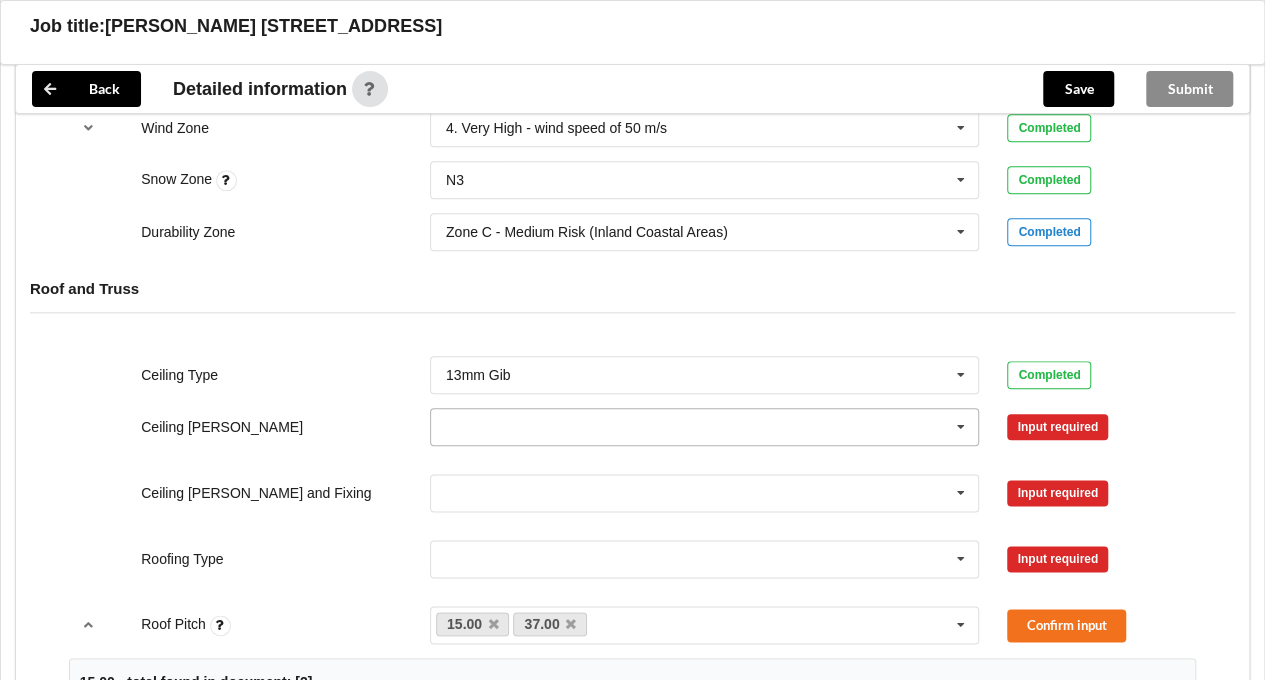 click at bounding box center [961, 427] 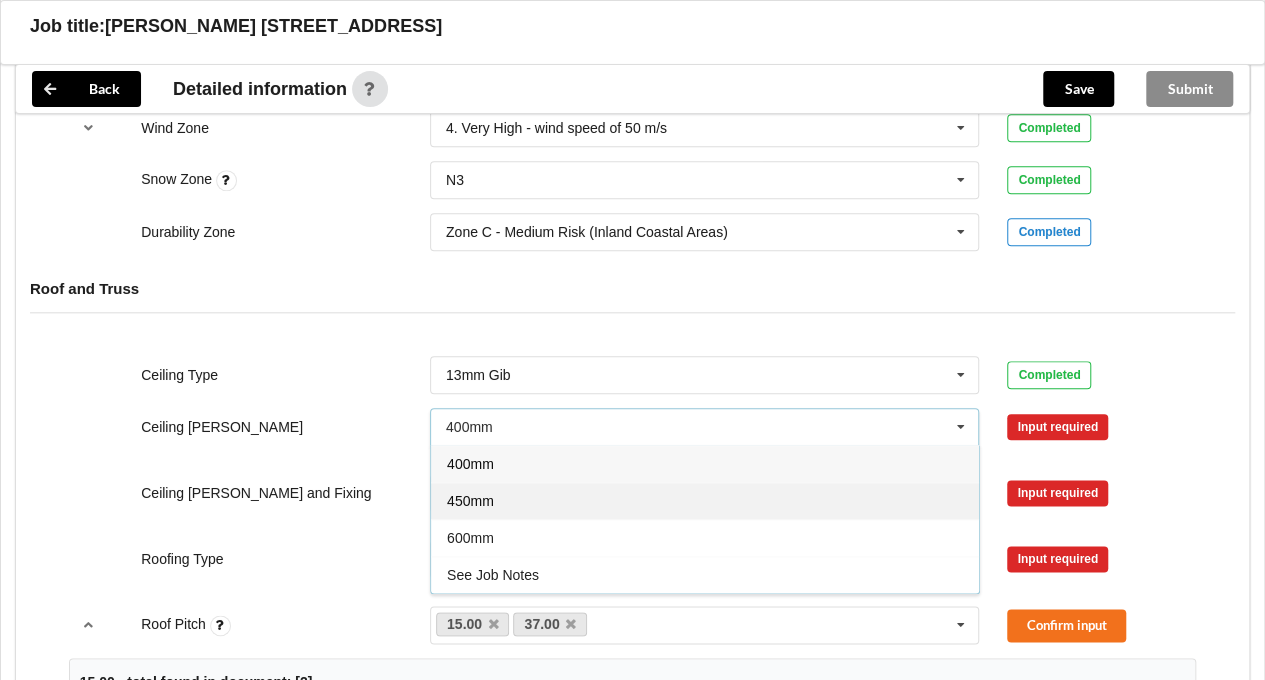click on "450mm" at bounding box center [470, 501] 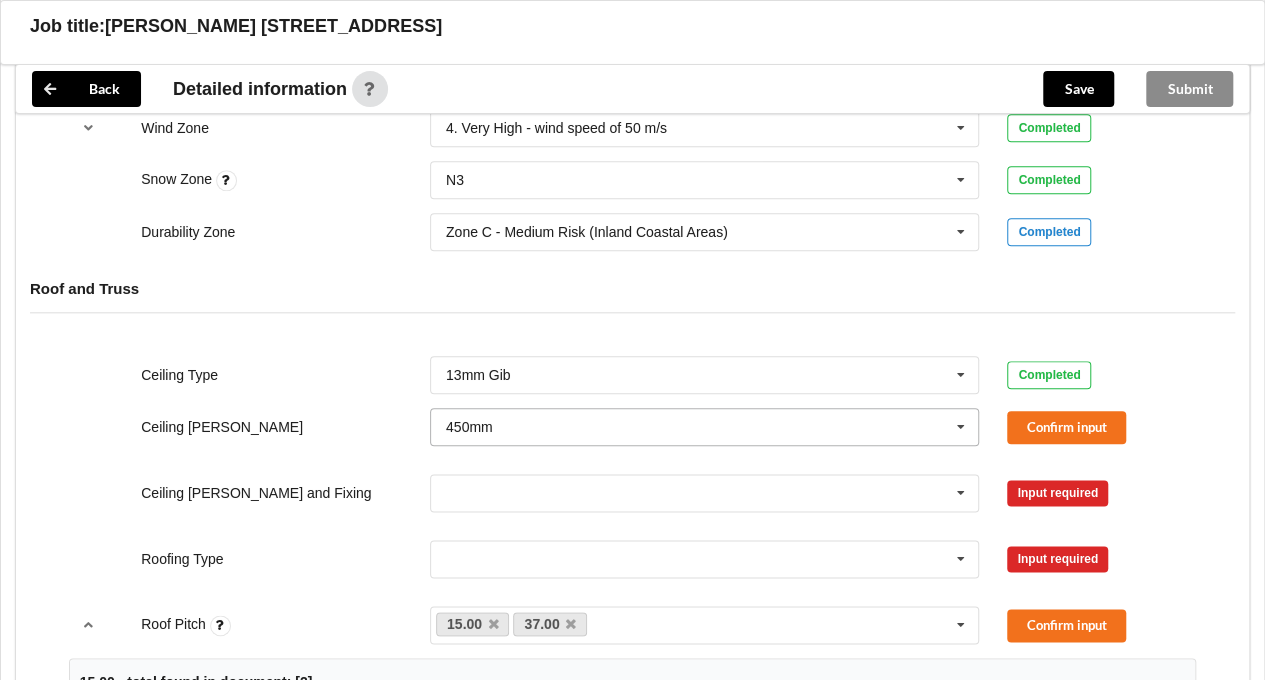click at bounding box center [961, 427] 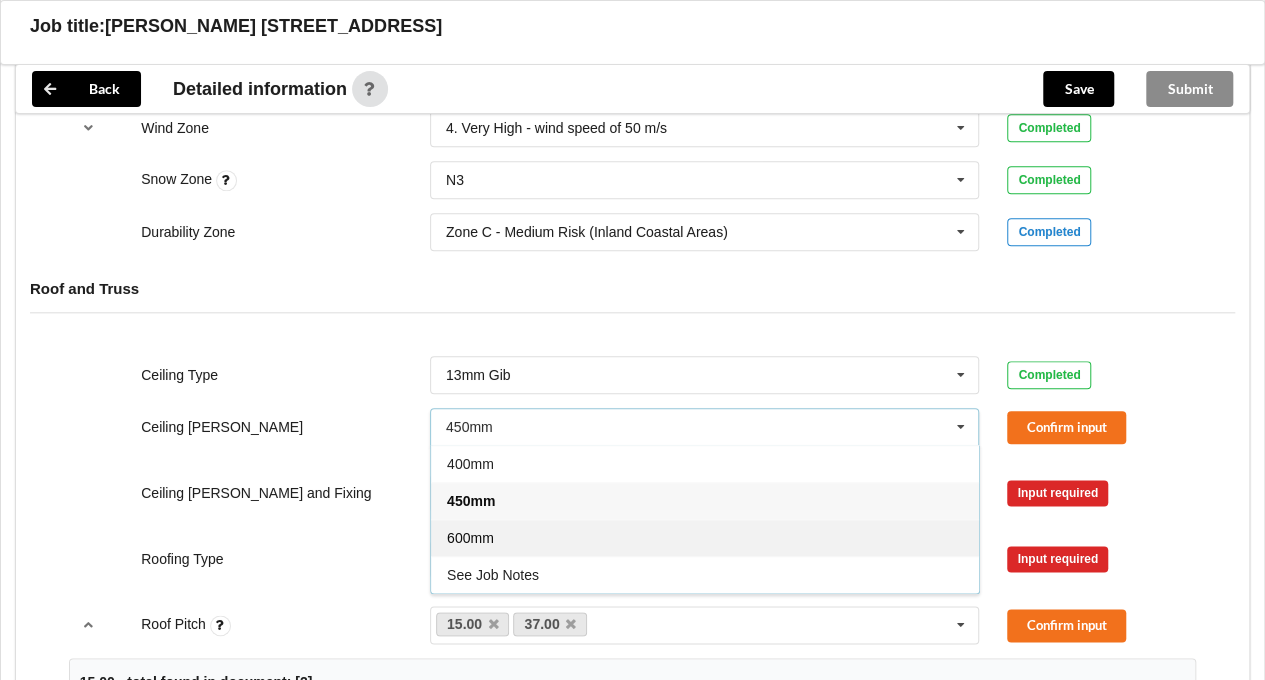 click on "600mm" at bounding box center [705, 537] 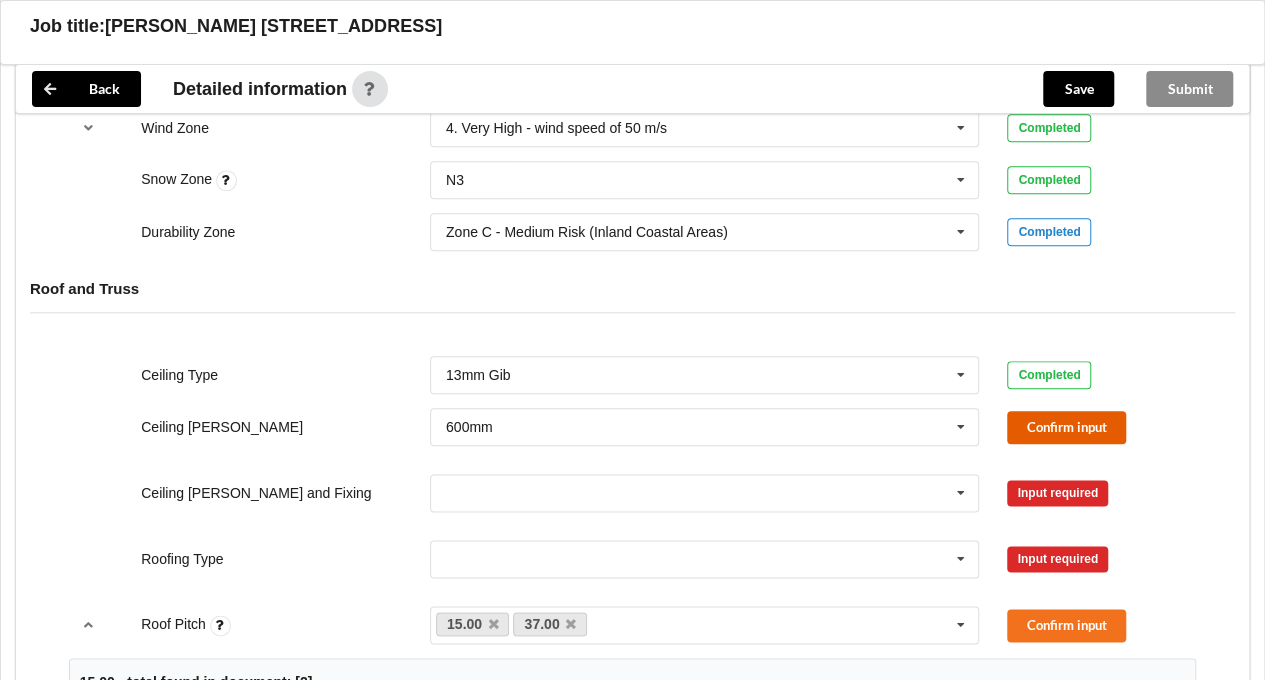 click on "Confirm input" at bounding box center (1066, 427) 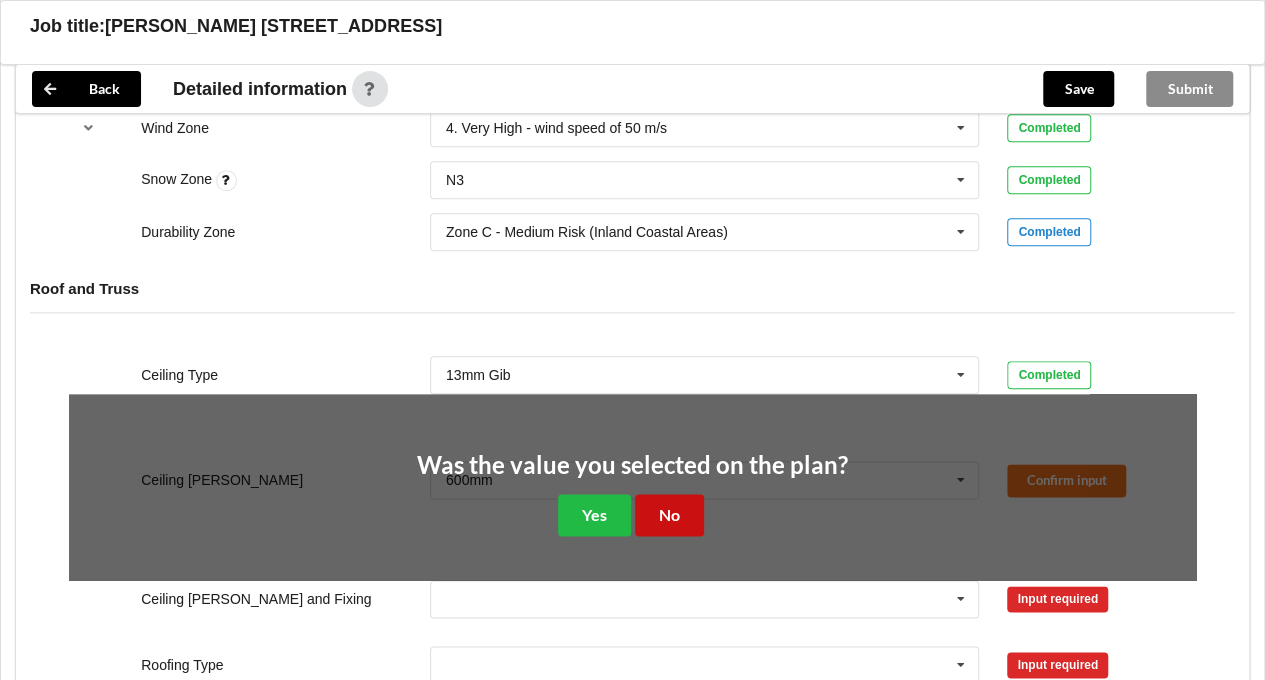 click on "No" at bounding box center [669, 514] 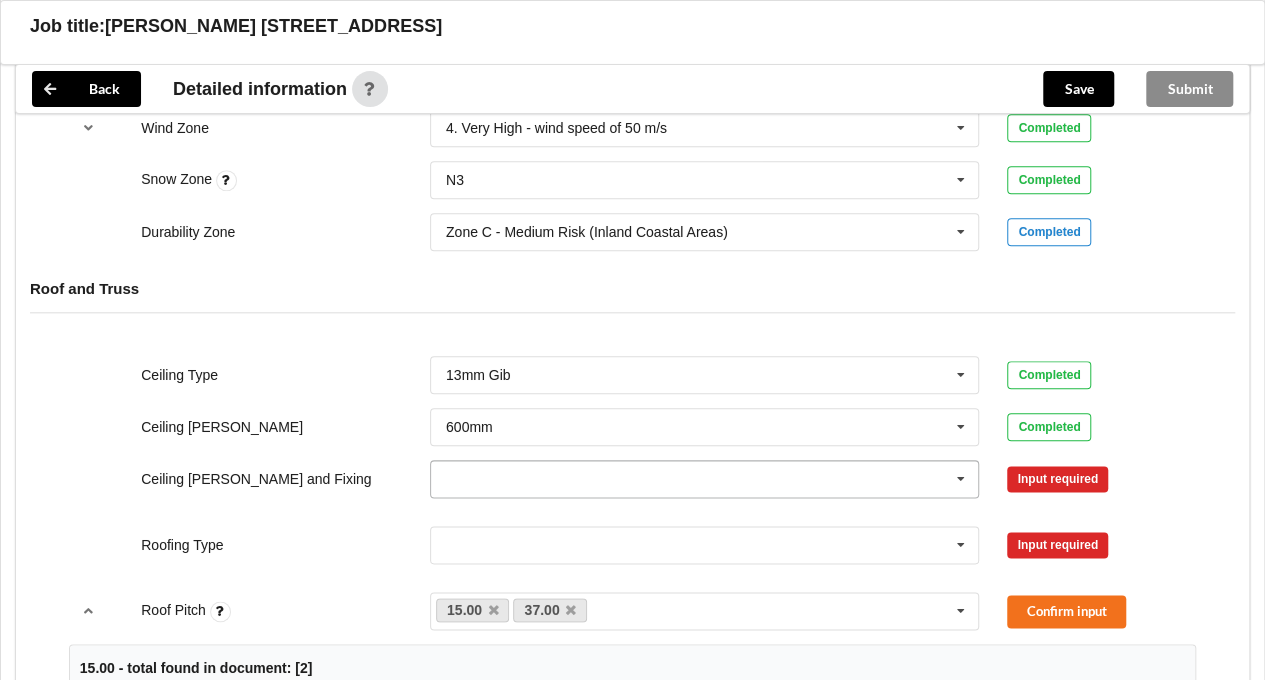 click at bounding box center [961, 479] 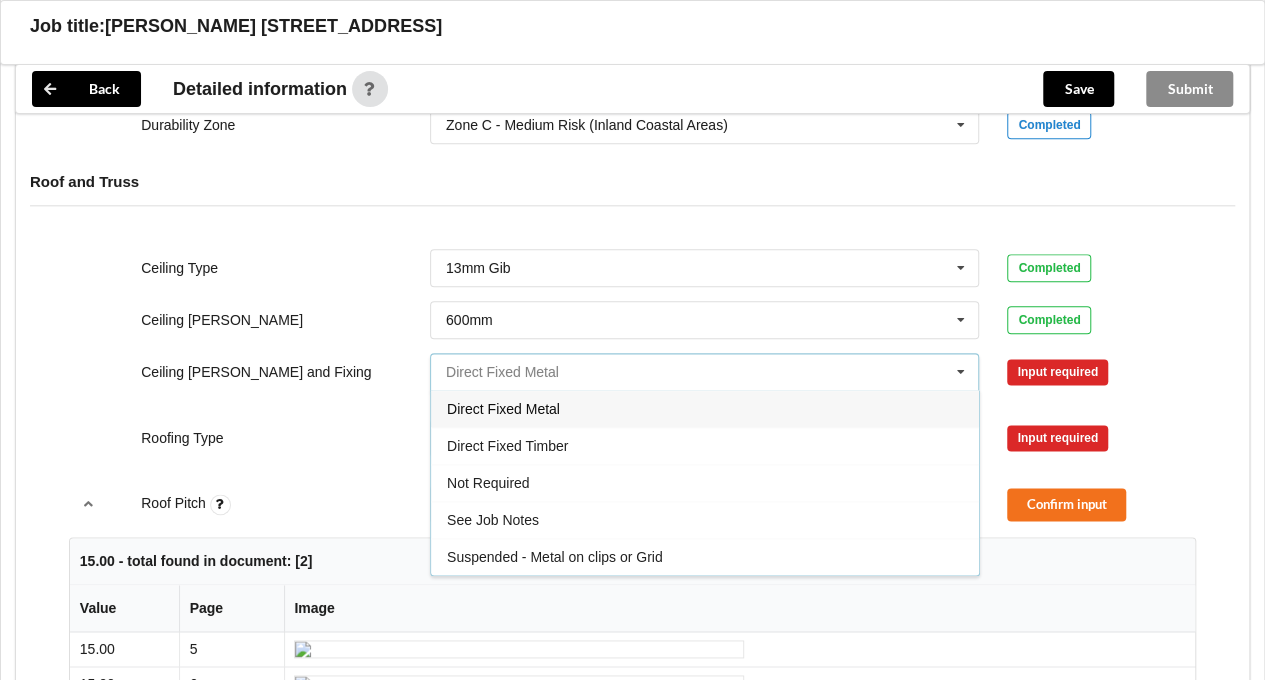 scroll, scrollTop: 1066, scrollLeft: 0, axis: vertical 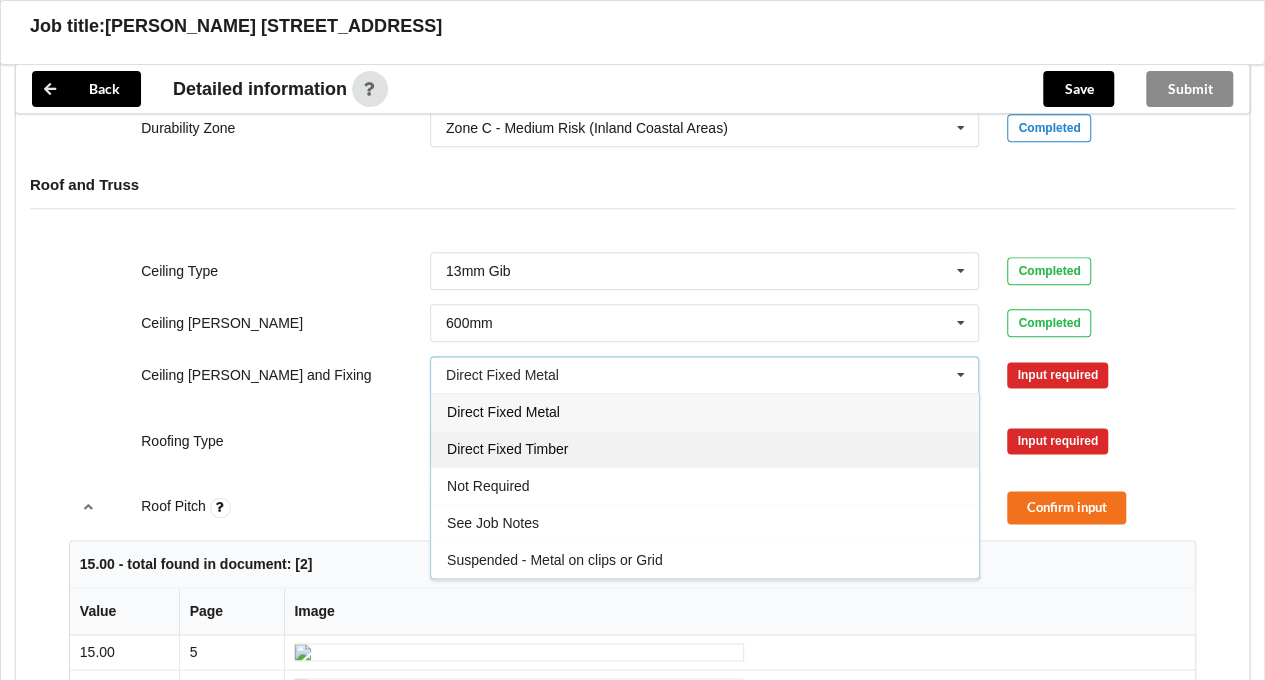 click on "Direct Fixed Timber" at bounding box center (507, 449) 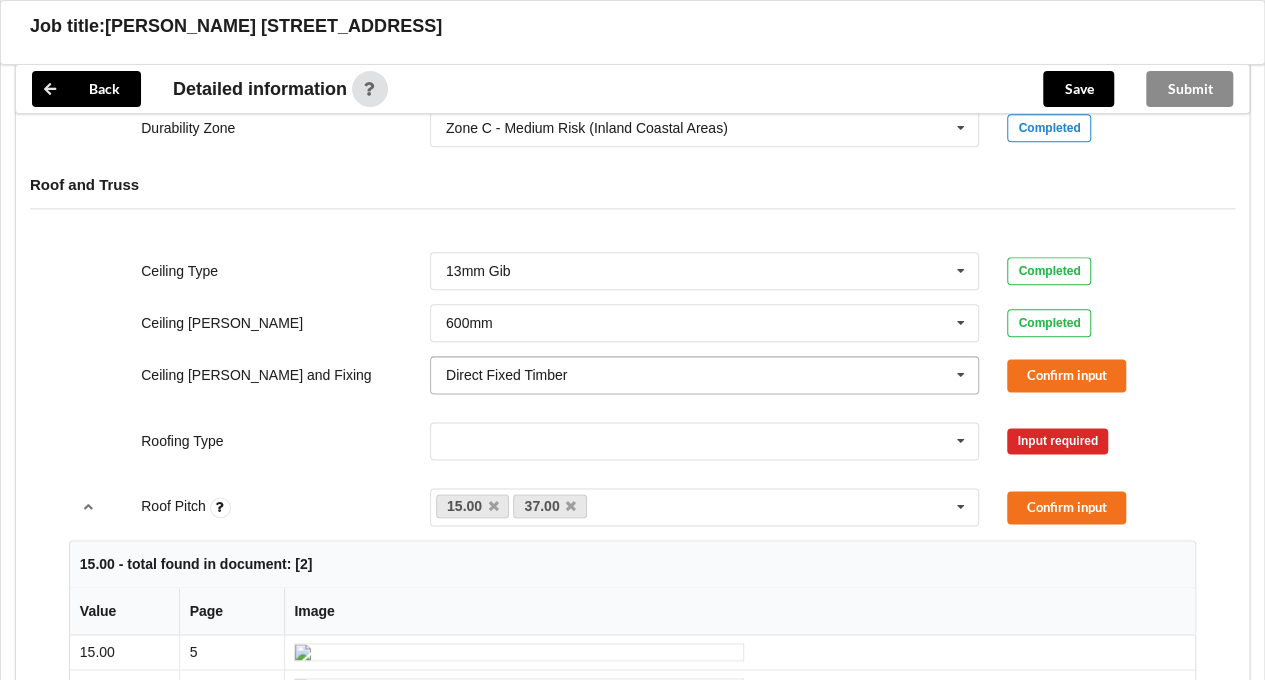 click at bounding box center [961, 375] 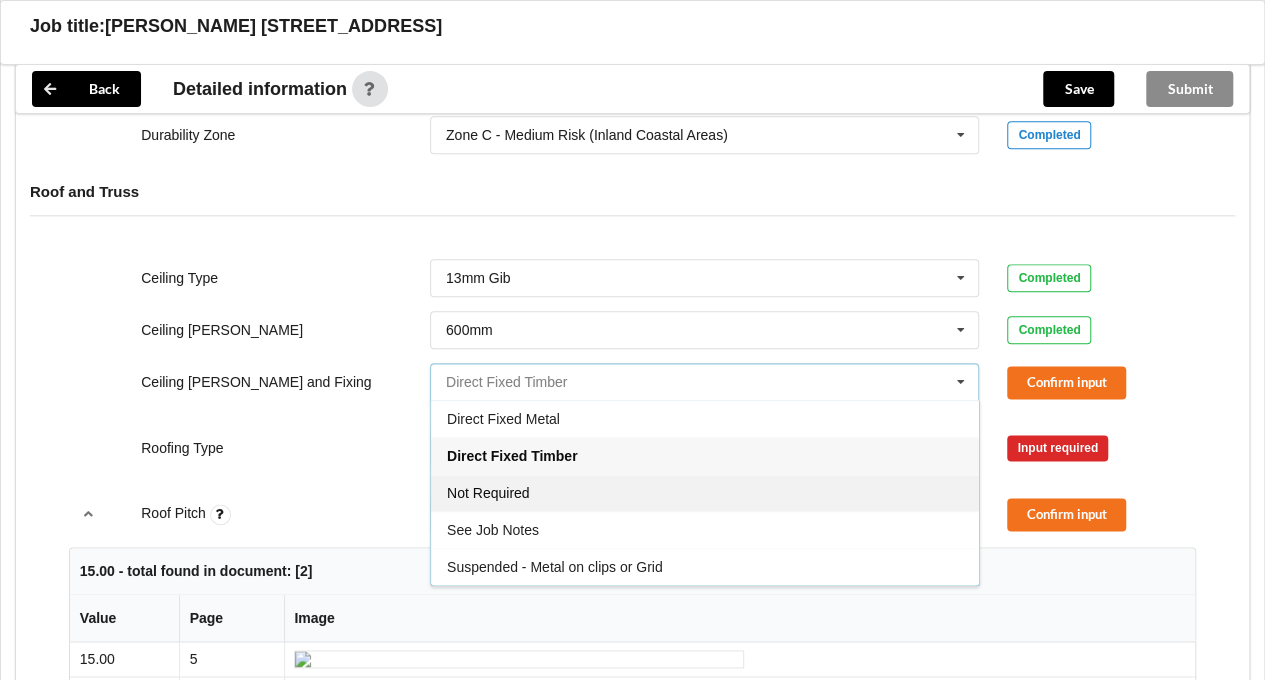 scroll, scrollTop: 1052, scrollLeft: 0, axis: vertical 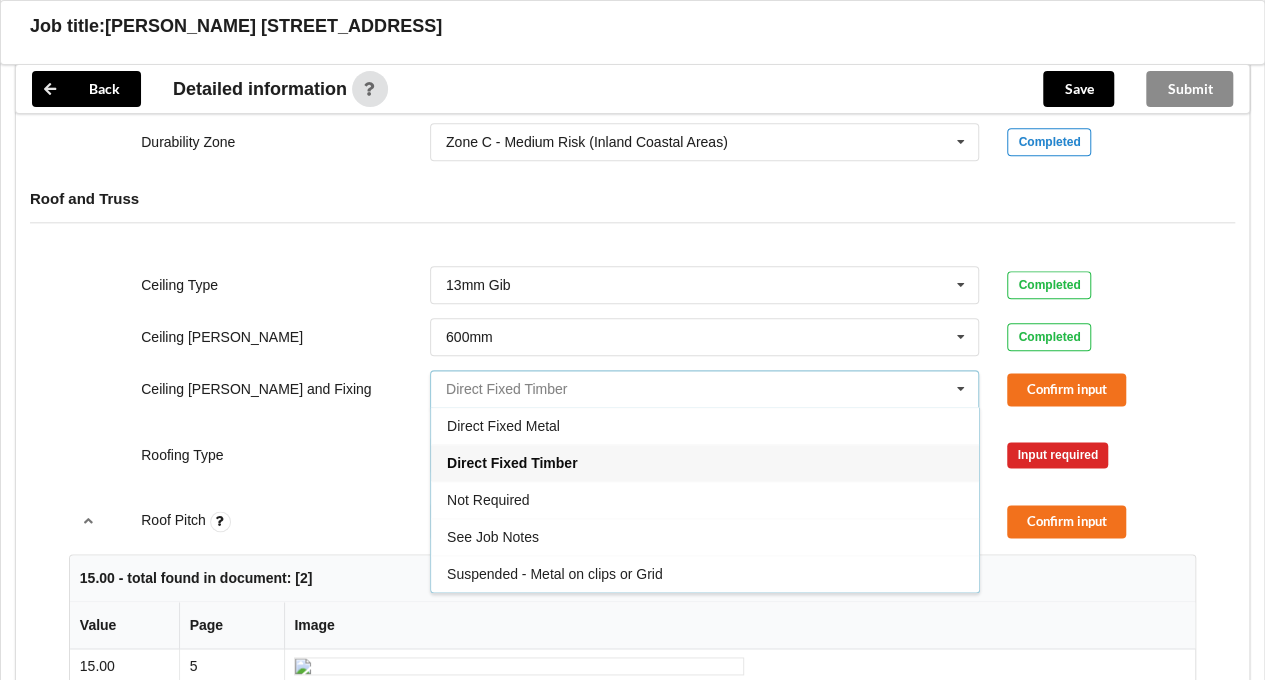 click at bounding box center [706, 389] 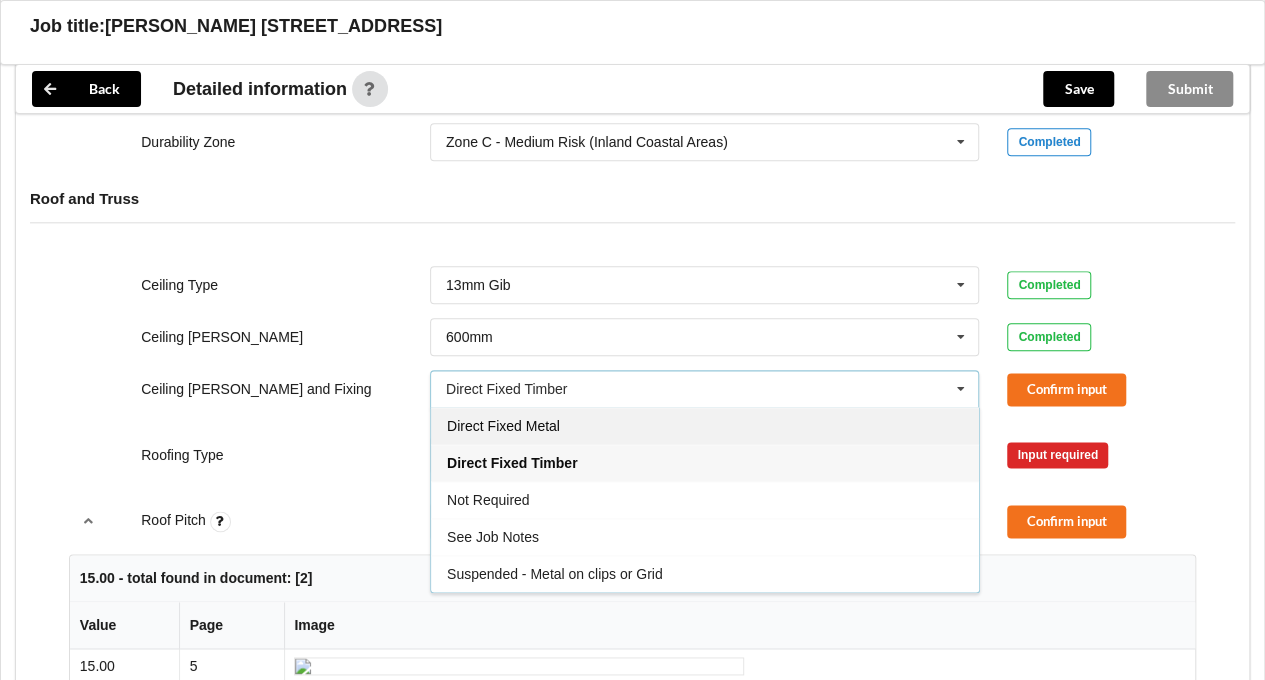 click on "Direct Fixed Metal" at bounding box center [705, 425] 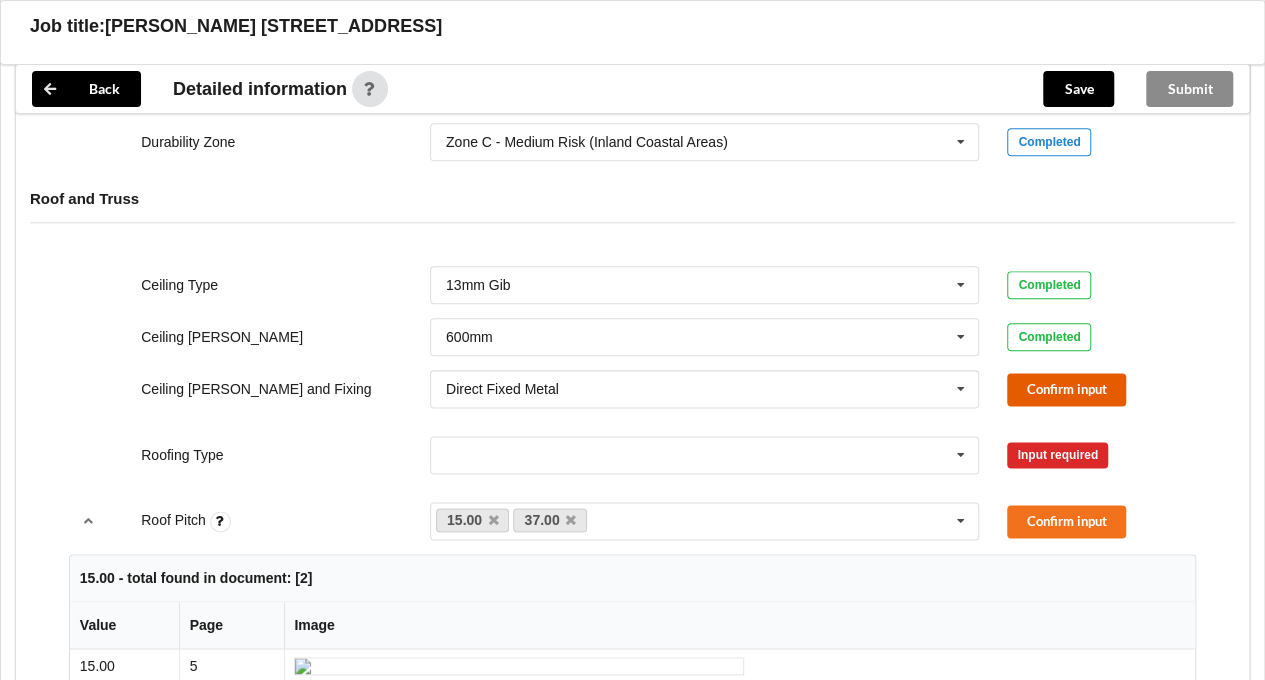 click on "Confirm input" at bounding box center (1066, 389) 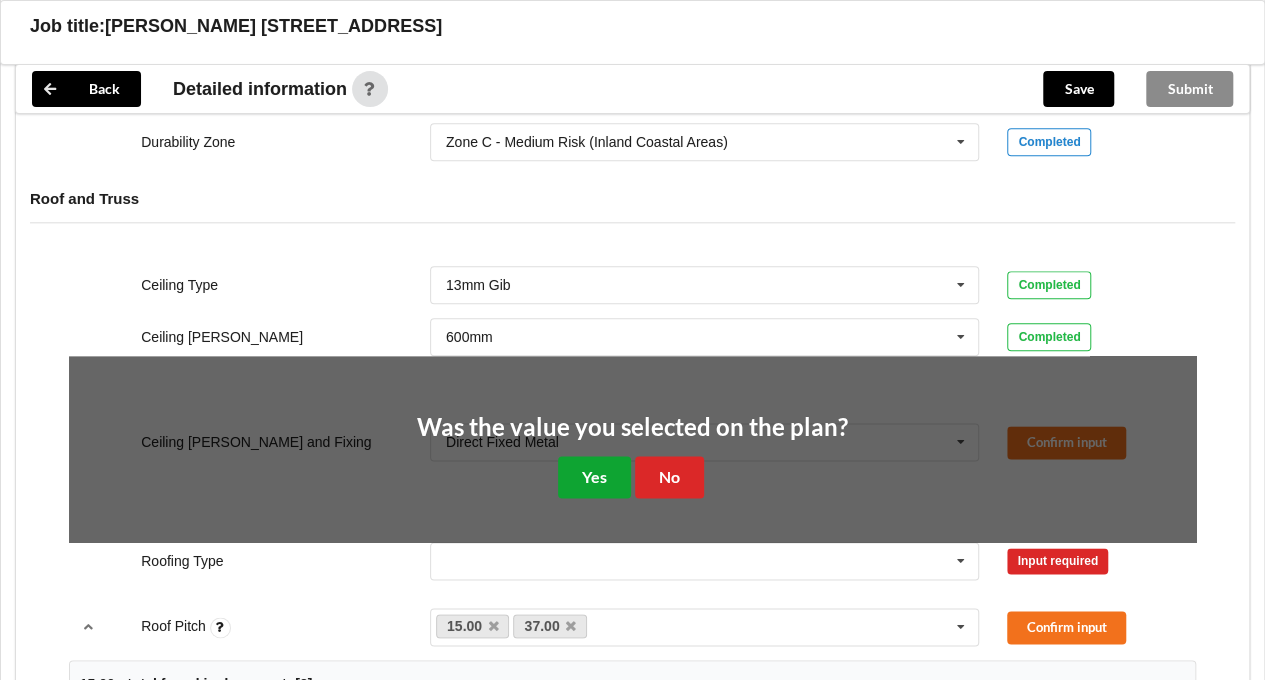 click on "Yes" at bounding box center (594, 476) 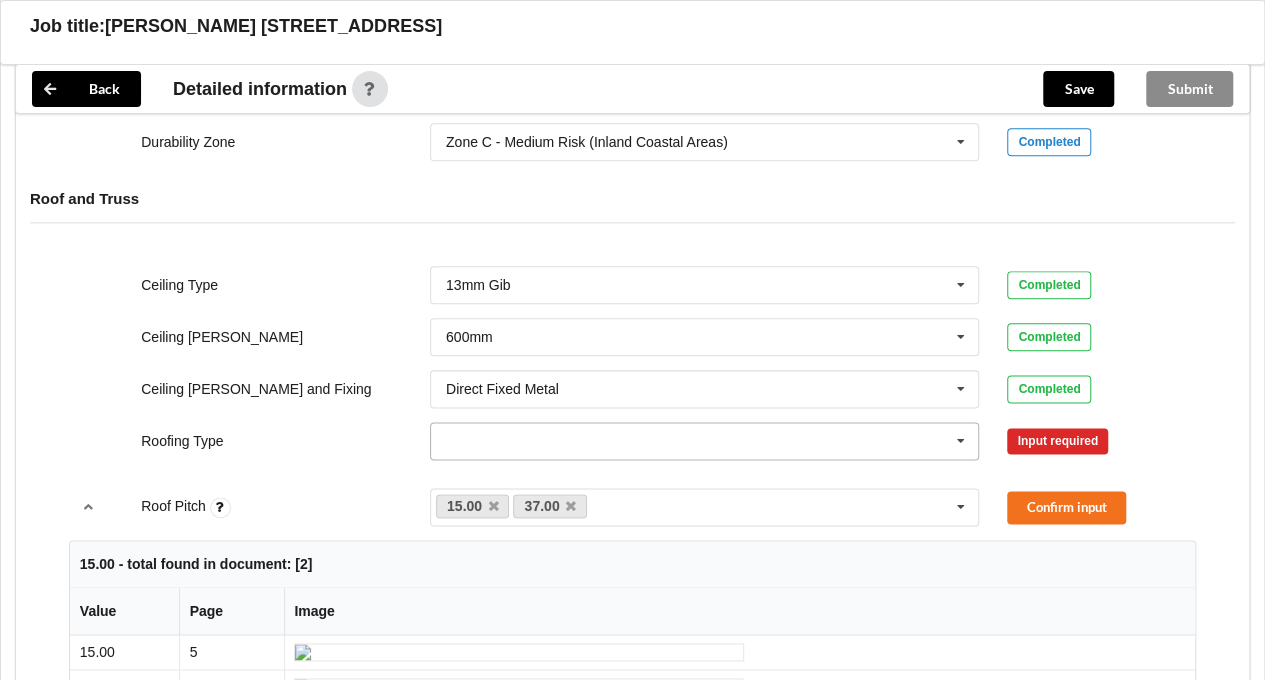 click at bounding box center [961, 441] 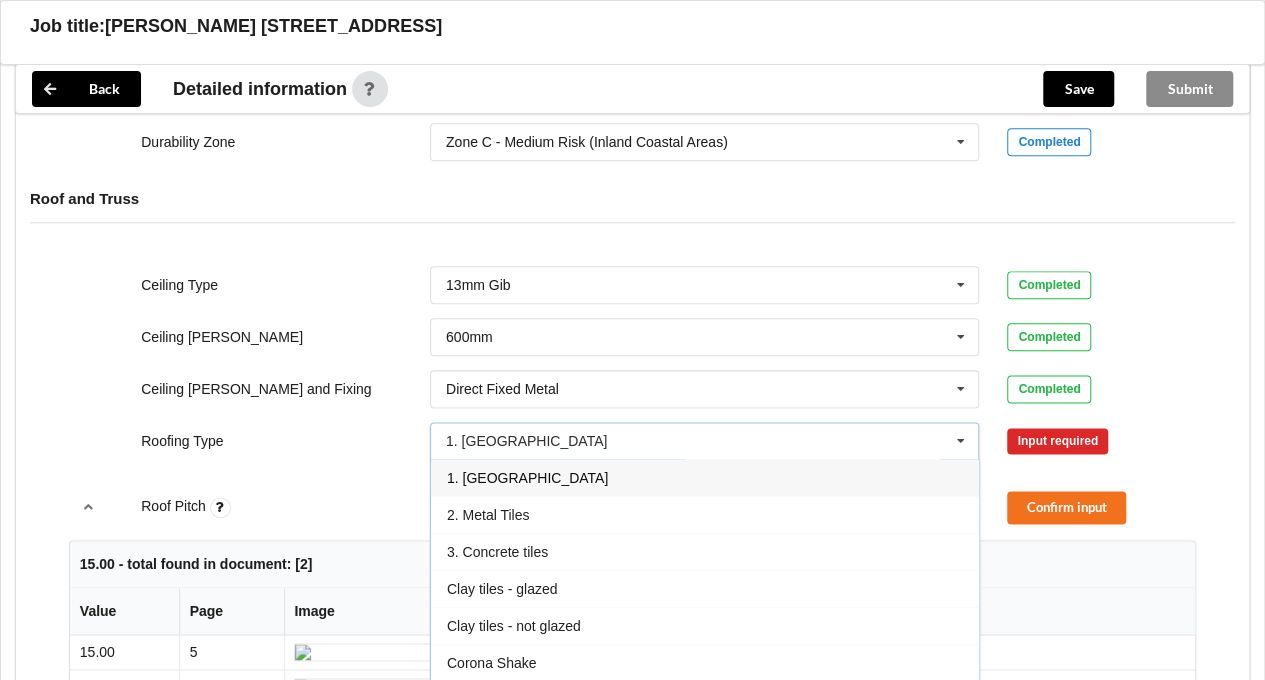 click on "1. [GEOGRAPHIC_DATA]" at bounding box center (705, 477) 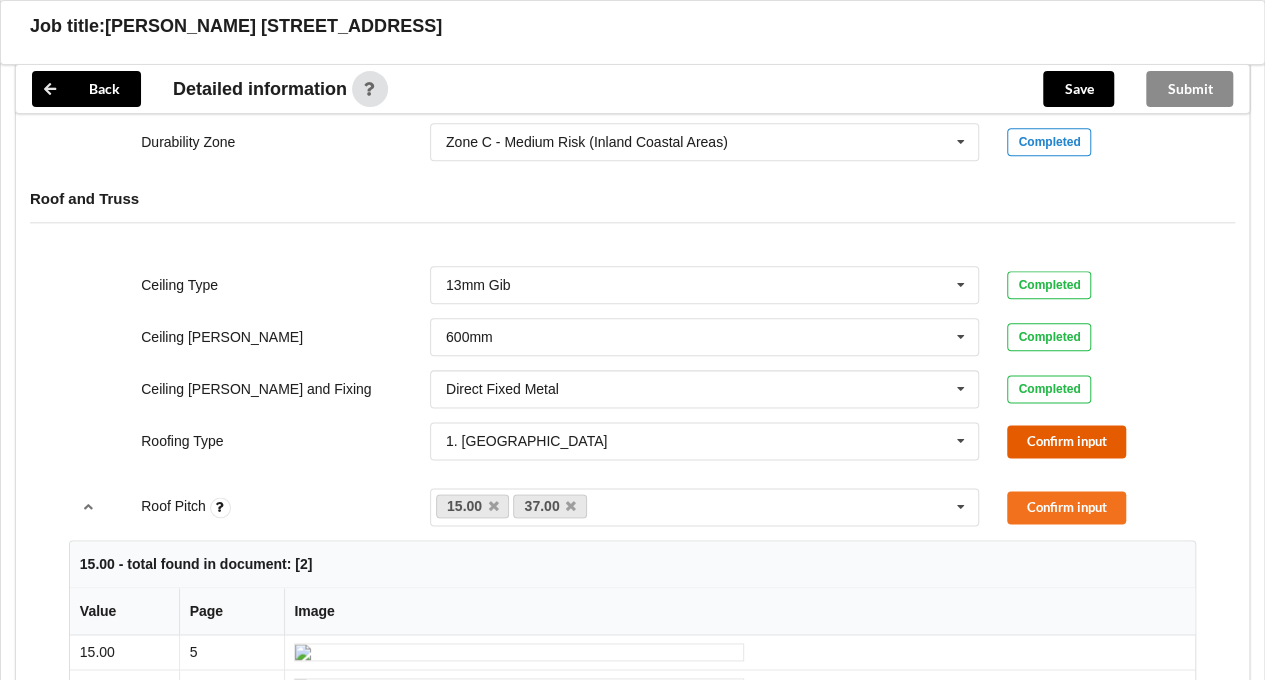 click on "Confirm input" at bounding box center [1066, 441] 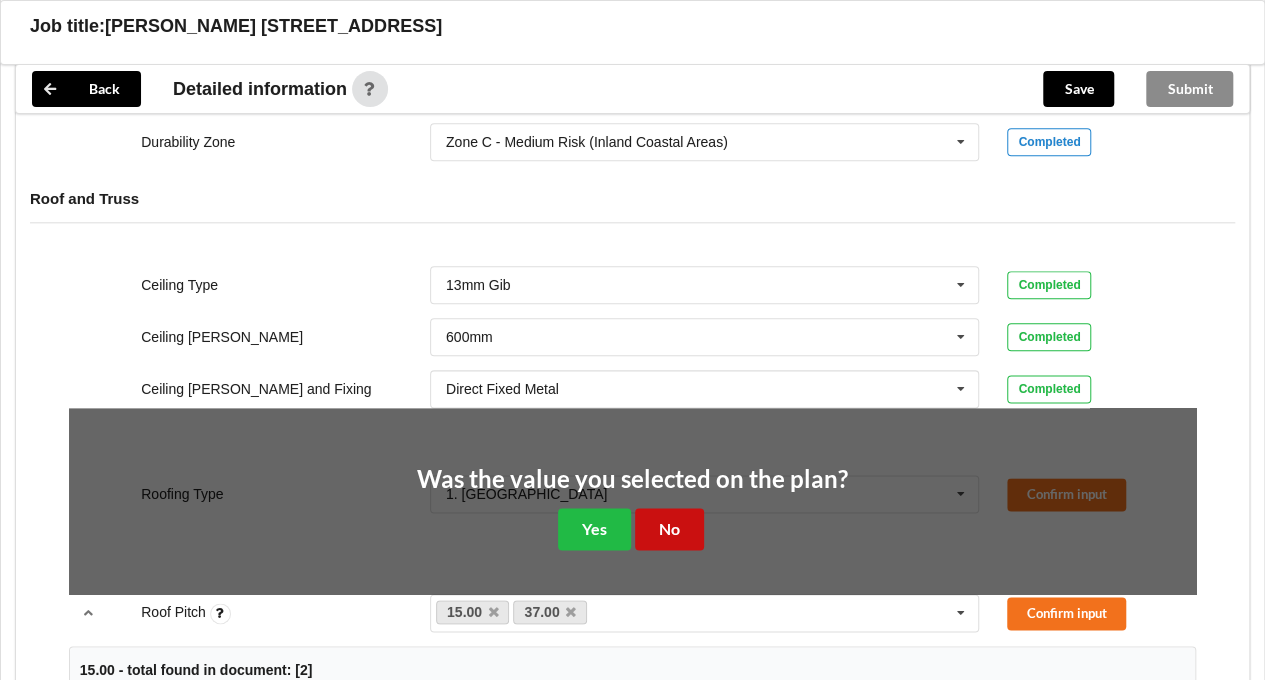 click on "No" at bounding box center (669, 528) 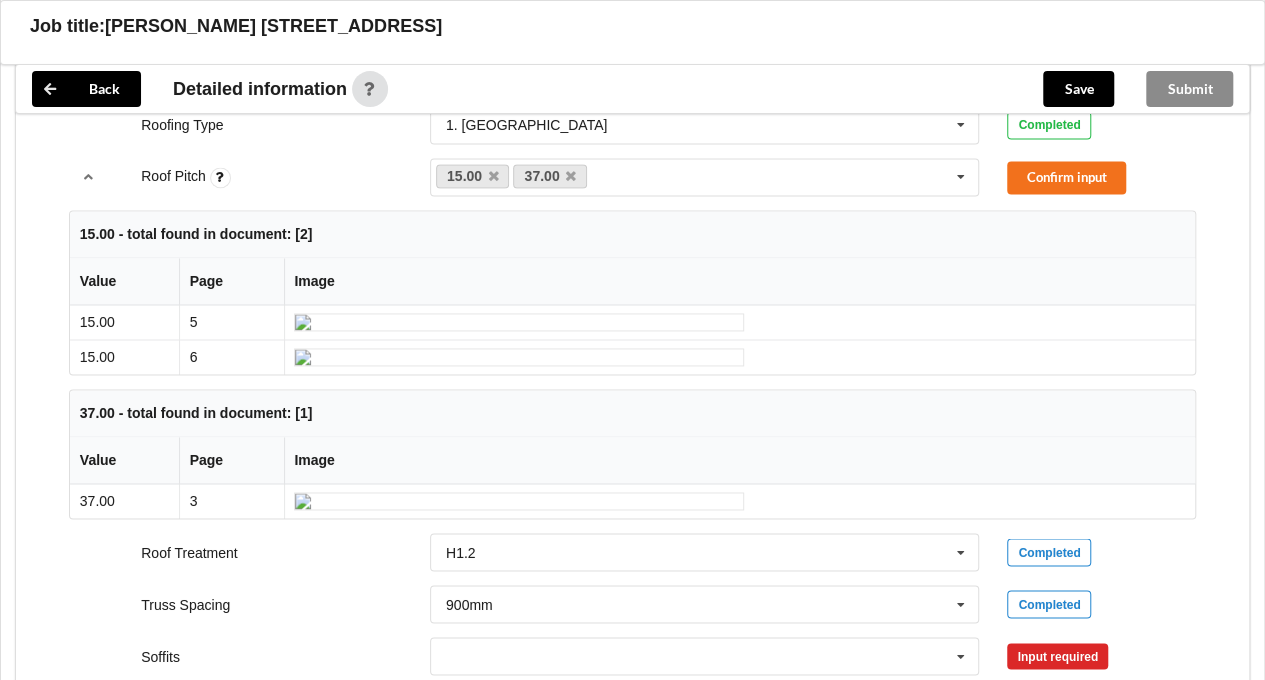 scroll, scrollTop: 1346, scrollLeft: 0, axis: vertical 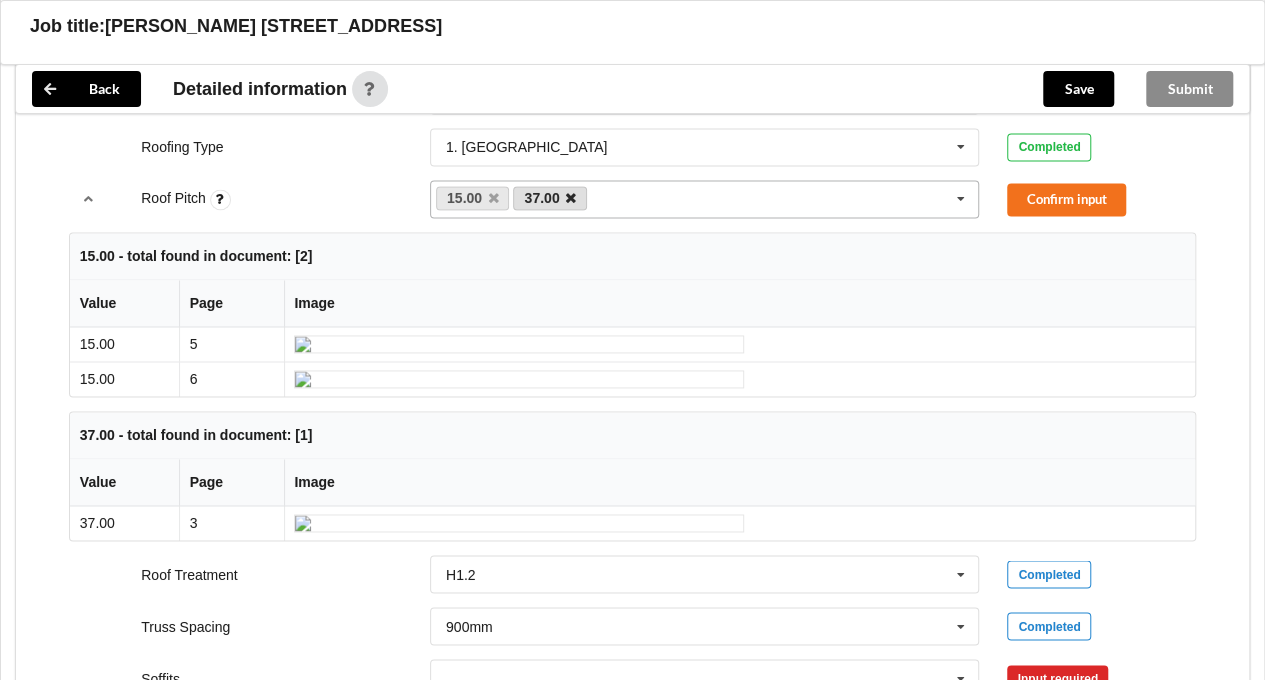 click at bounding box center [571, 198] 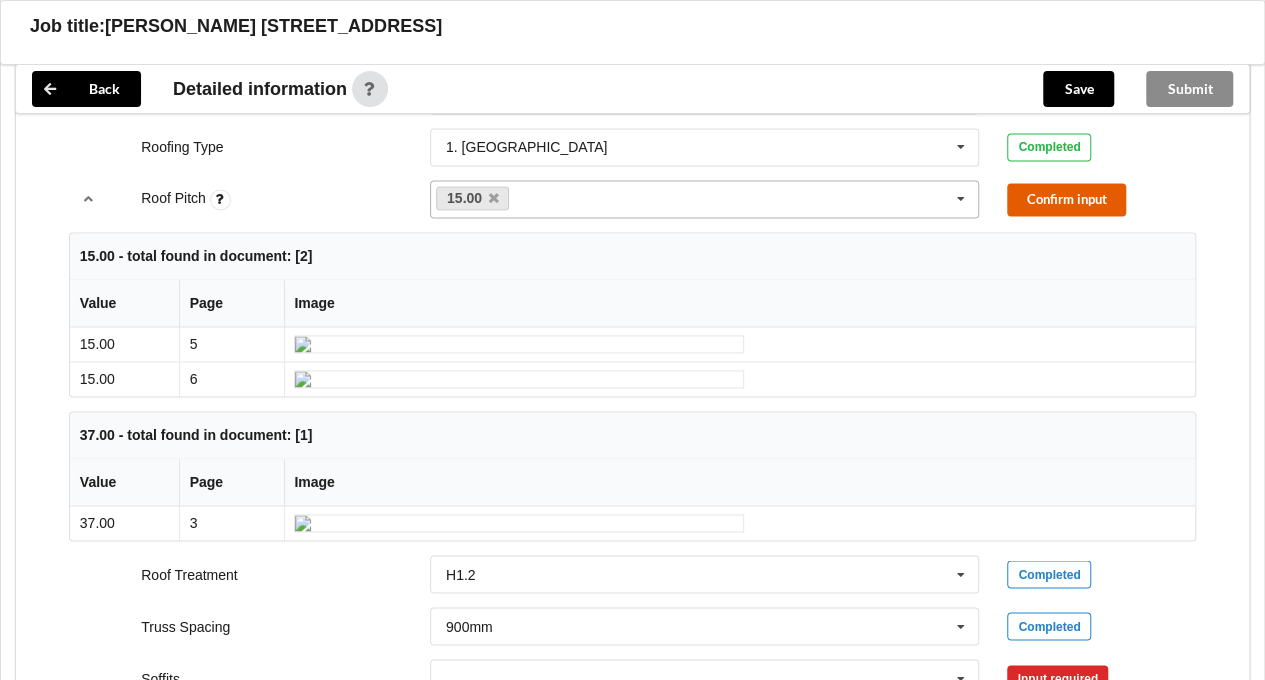 click on "Confirm input" at bounding box center (1066, 199) 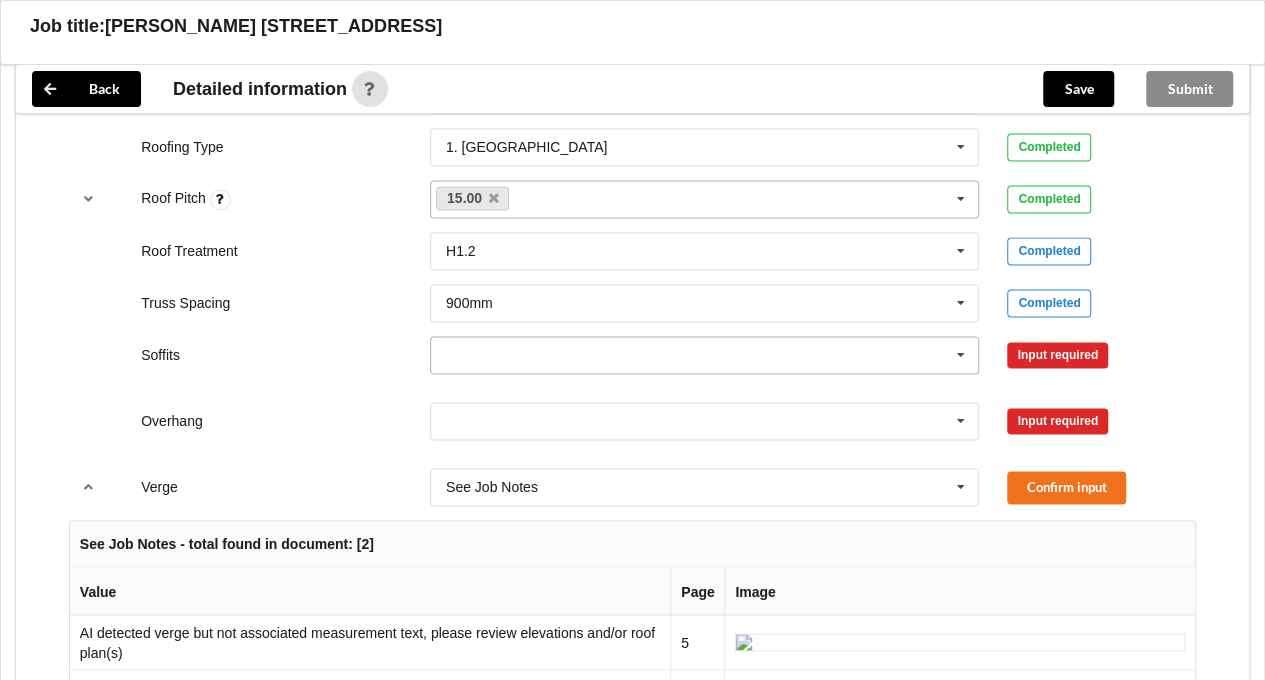 click at bounding box center (961, 355) 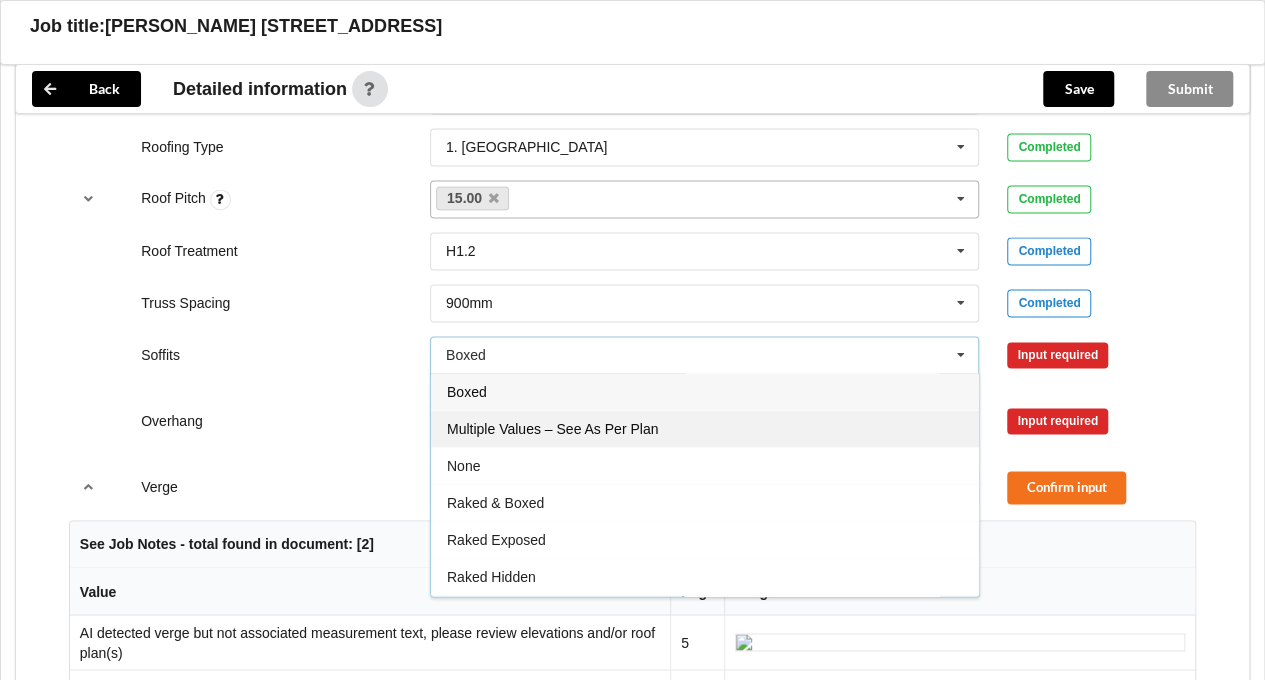 click on "Multiple Values – See As Per Plan" at bounding box center [705, 428] 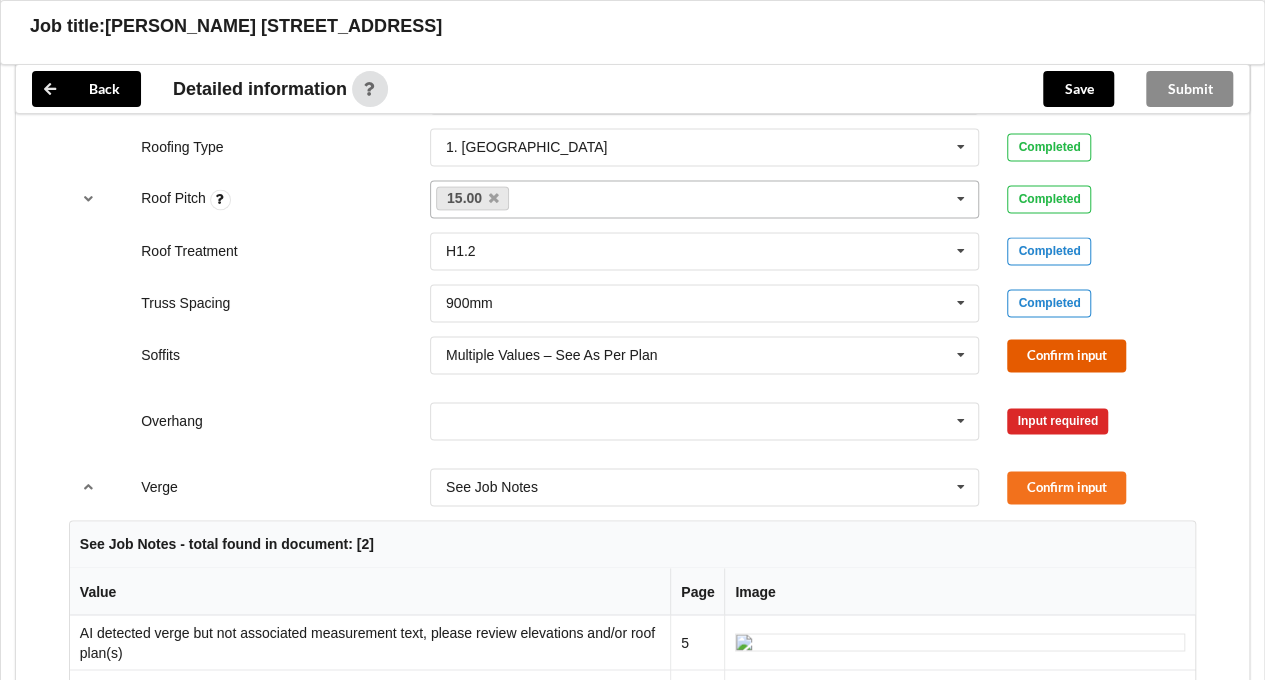 click on "Confirm input" at bounding box center [1066, 355] 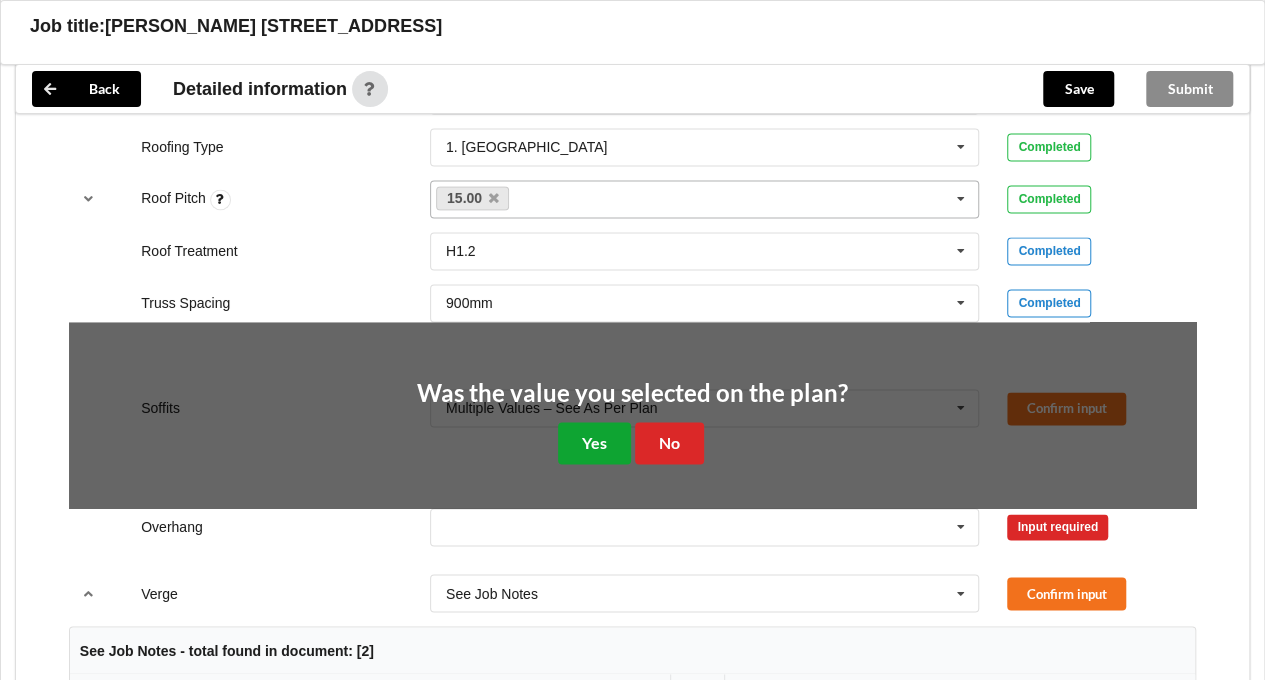 click on "Yes" at bounding box center (594, 442) 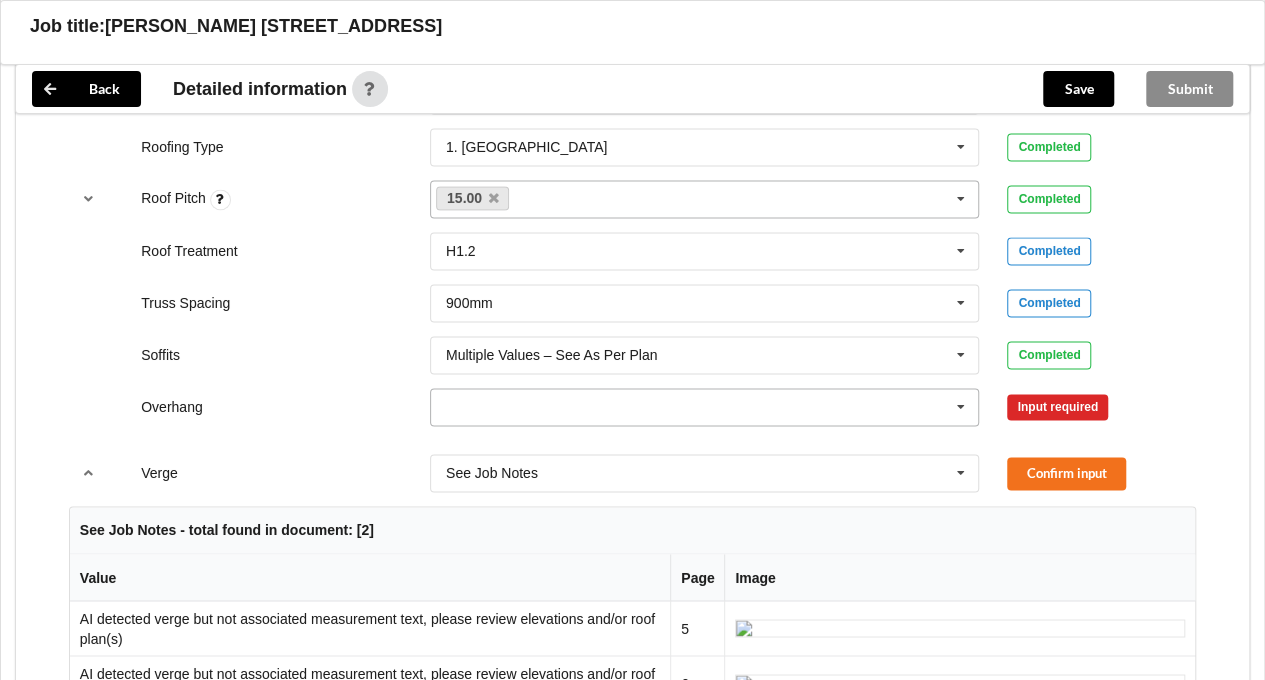 click at bounding box center (961, 407) 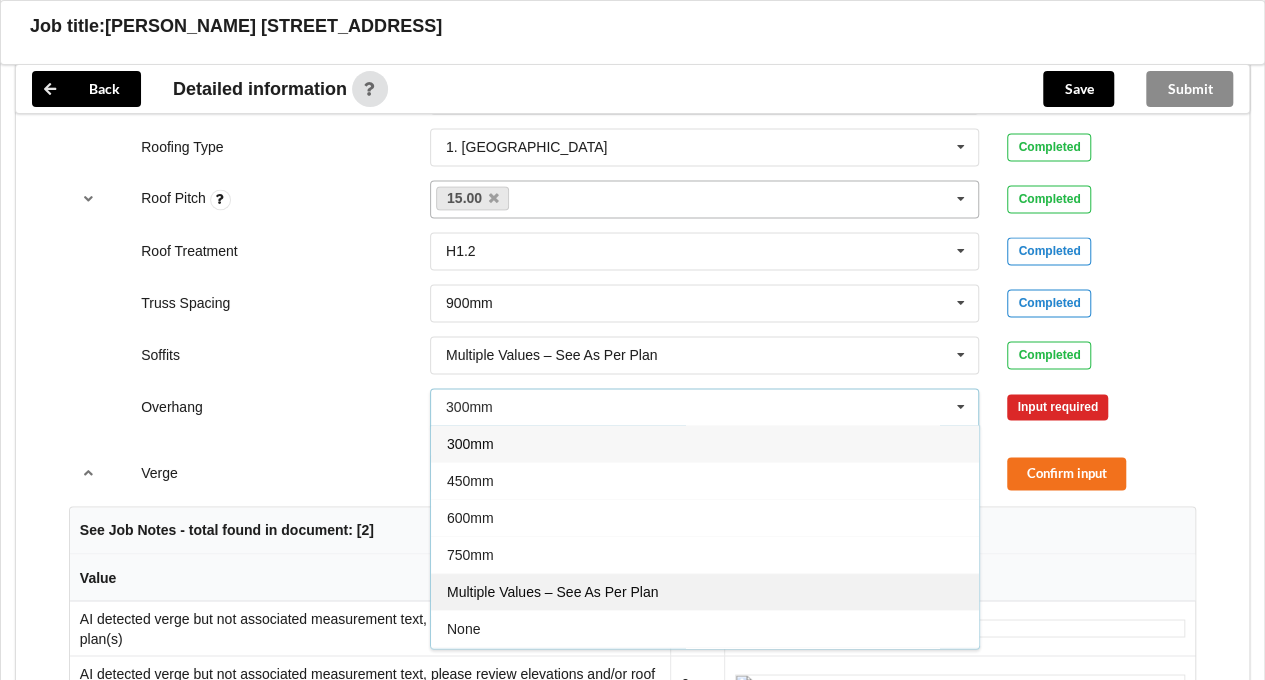 click on "Multiple Values – See As Per Plan" at bounding box center [552, 592] 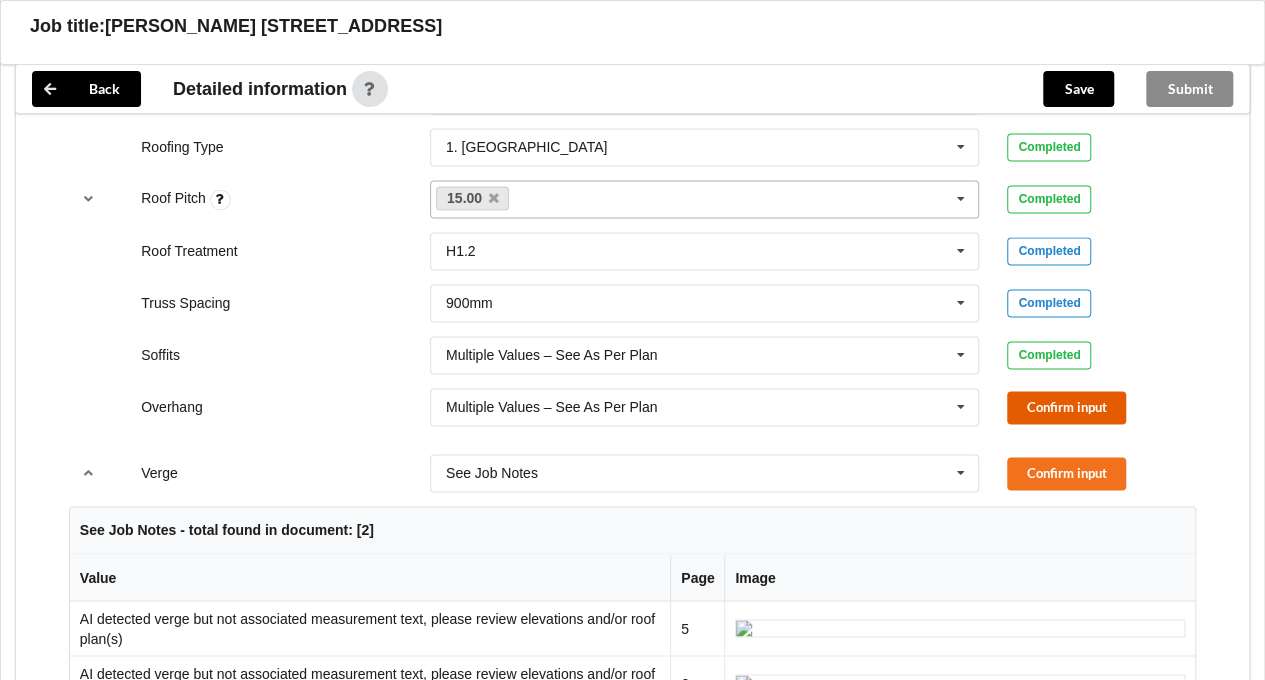 click on "Confirm input" at bounding box center [1066, 407] 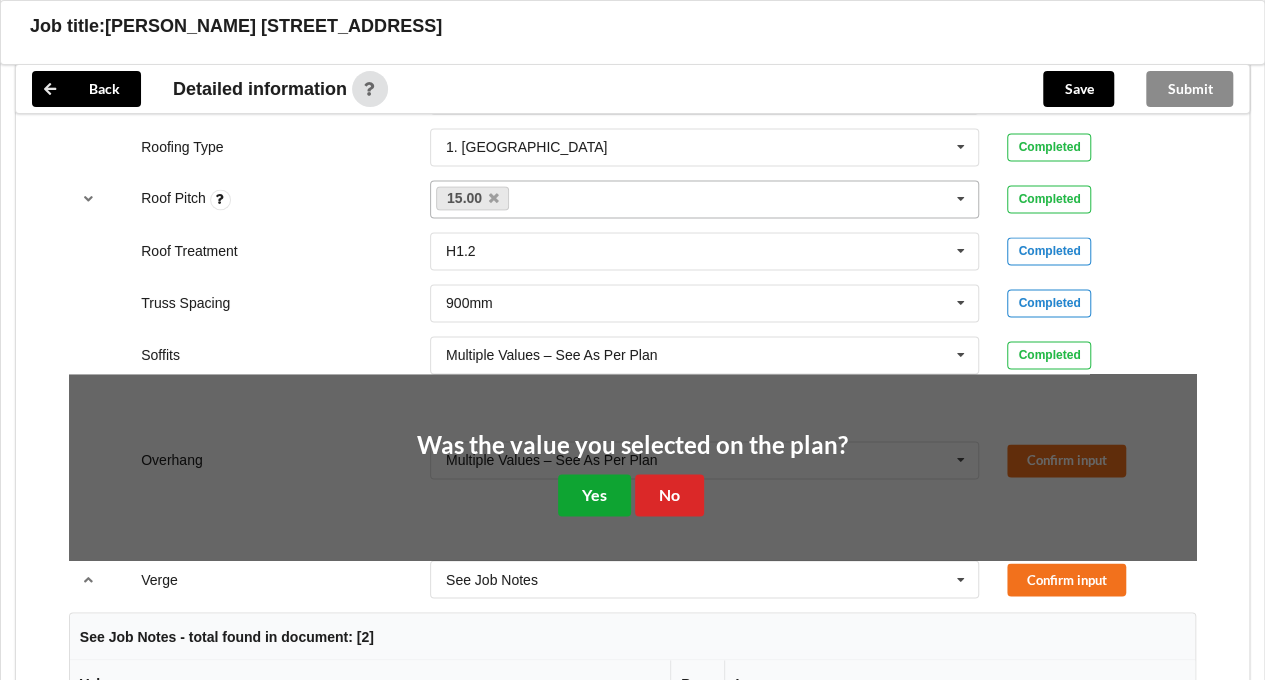 click on "Yes" at bounding box center (594, 494) 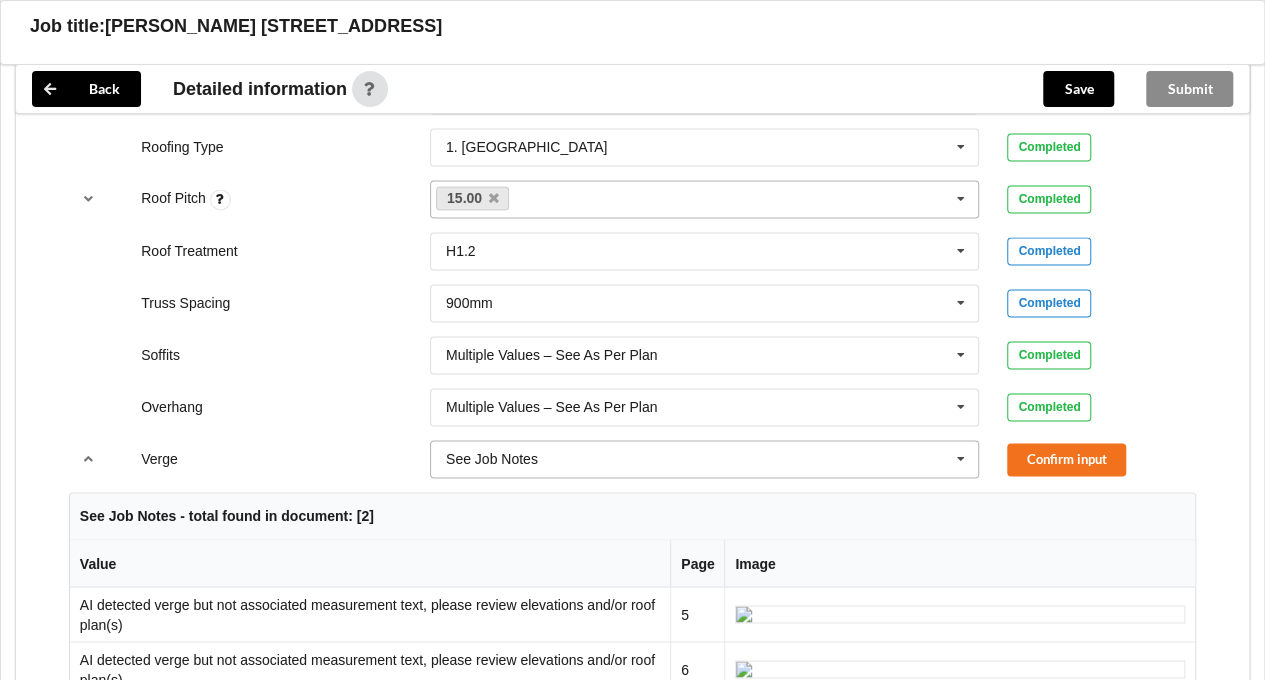 click at bounding box center [961, 459] 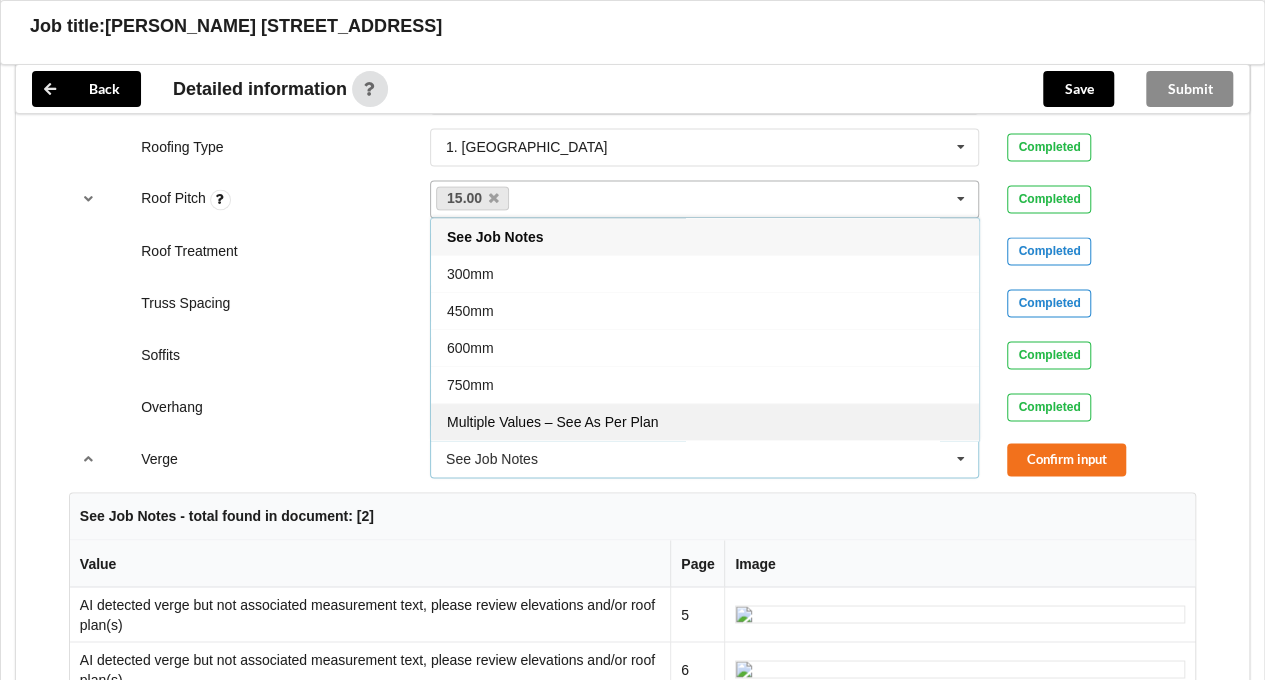 click on "Multiple Values – See As Per Plan" at bounding box center [552, 422] 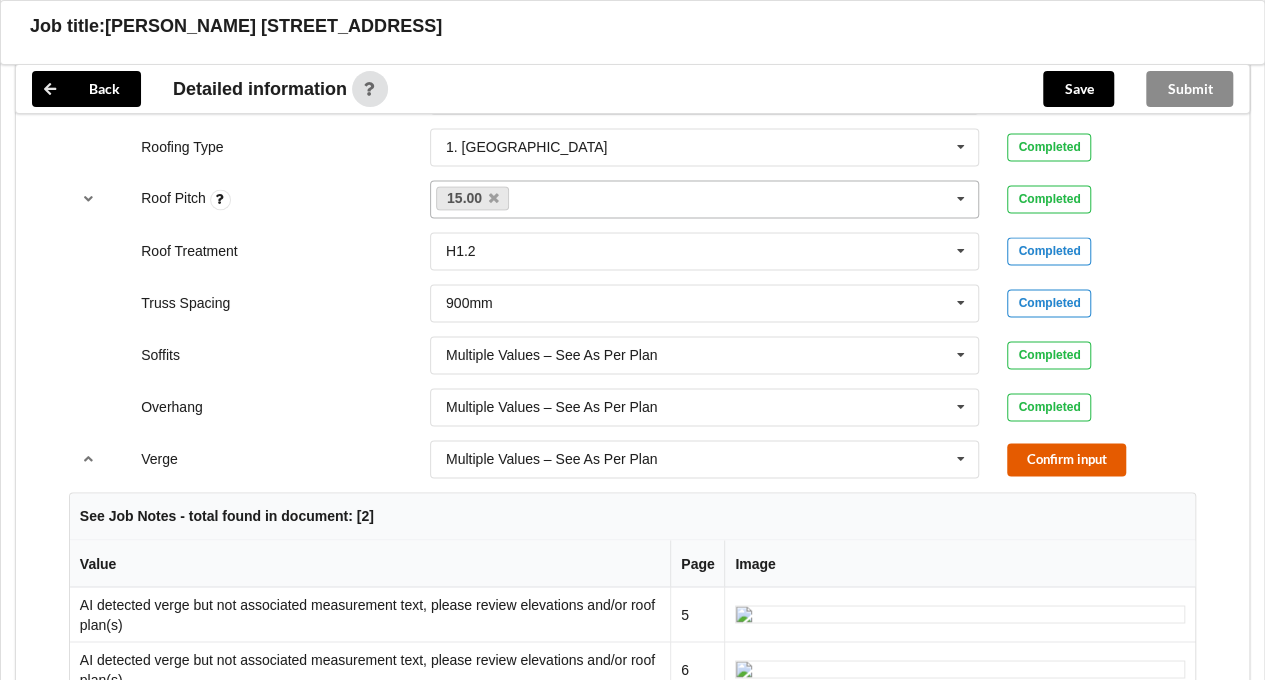 click on "Confirm input" at bounding box center (1066, 459) 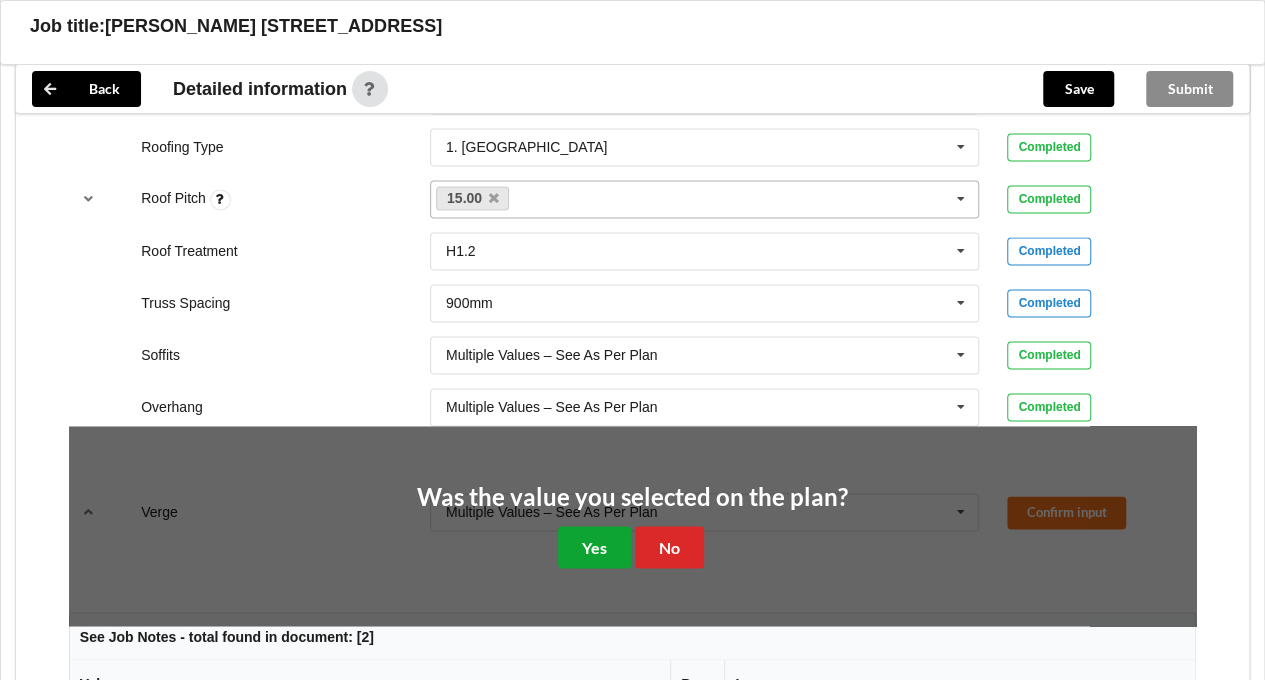 click on "Yes" at bounding box center [594, 546] 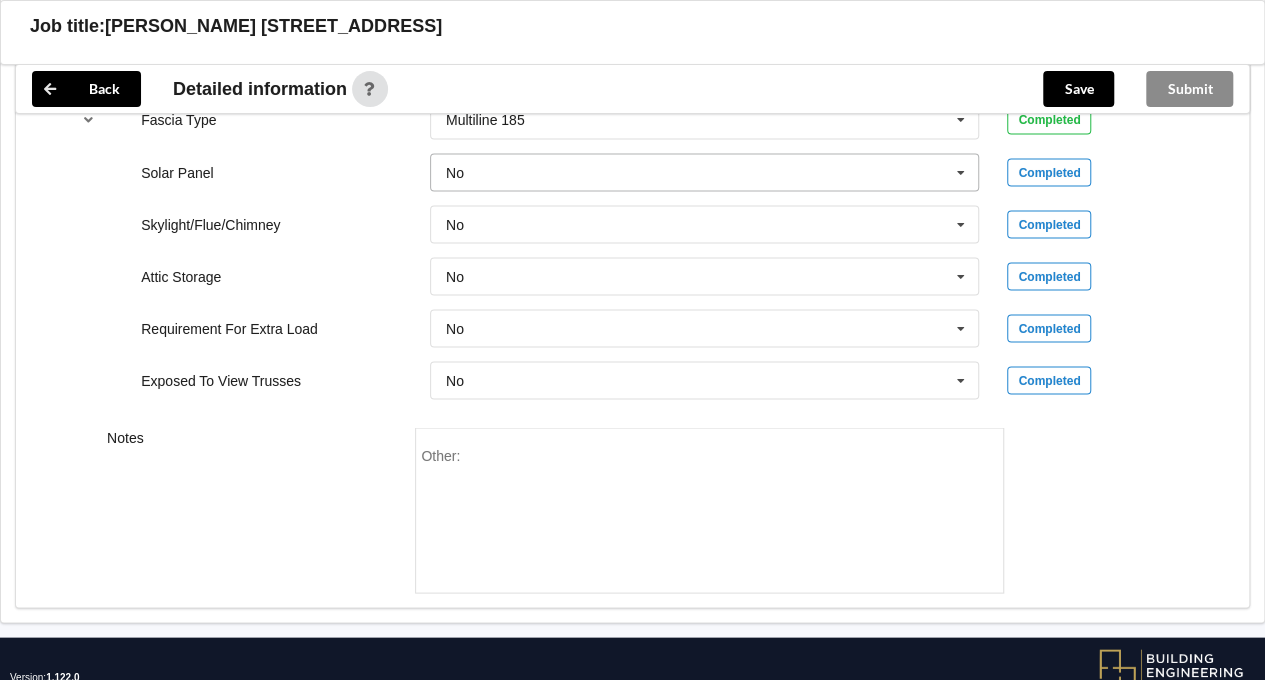 scroll, scrollTop: 1788, scrollLeft: 0, axis: vertical 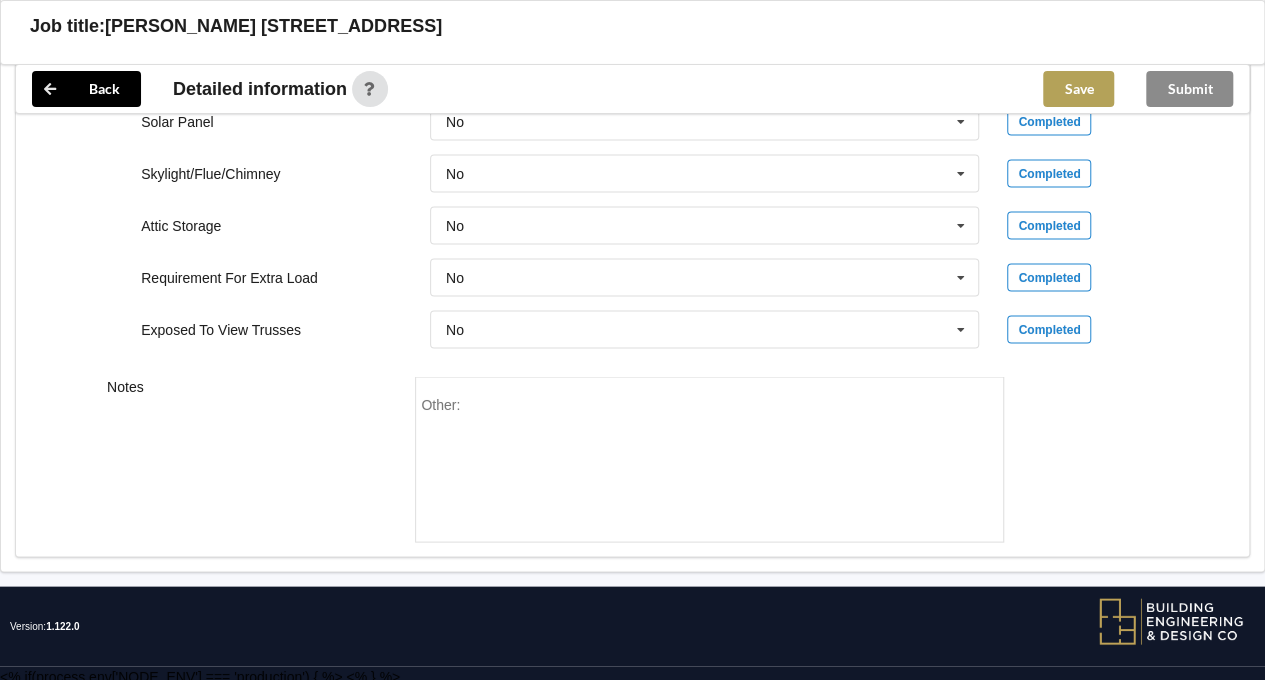 click on "Save" at bounding box center [1078, 89] 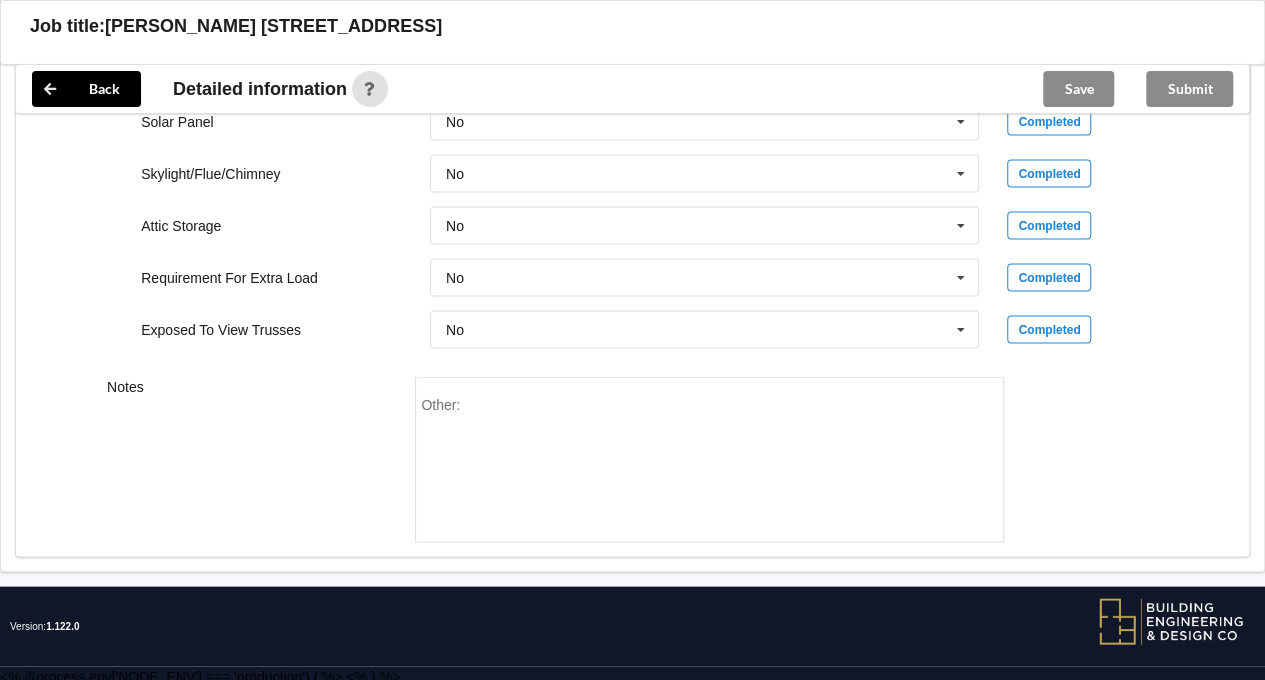 scroll, scrollTop: 1696, scrollLeft: 0, axis: vertical 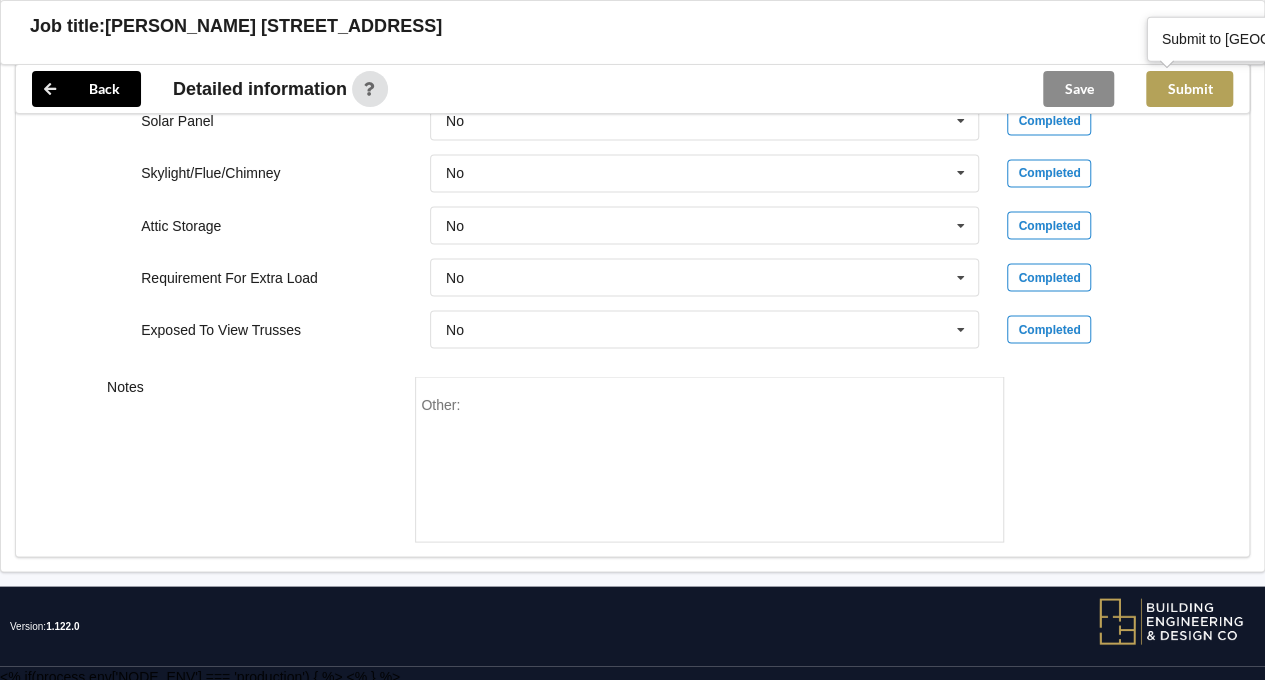 click on "Submit" at bounding box center (1189, 89) 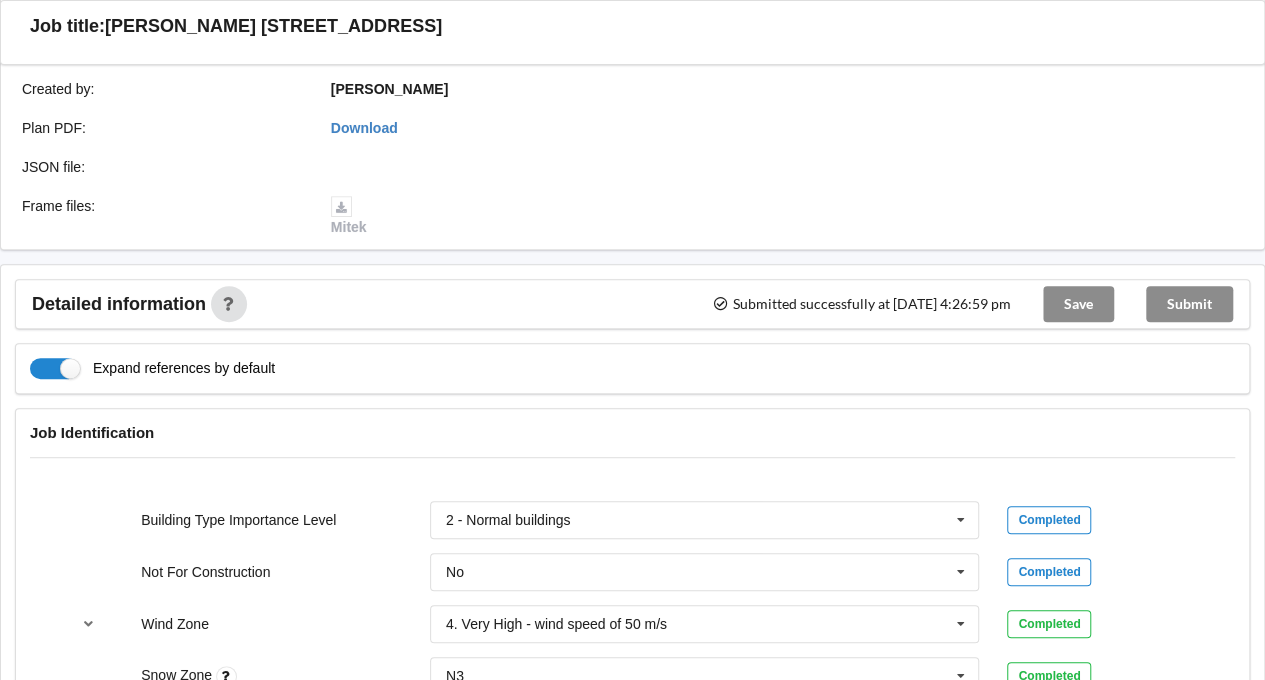 scroll, scrollTop: 378, scrollLeft: 0, axis: vertical 